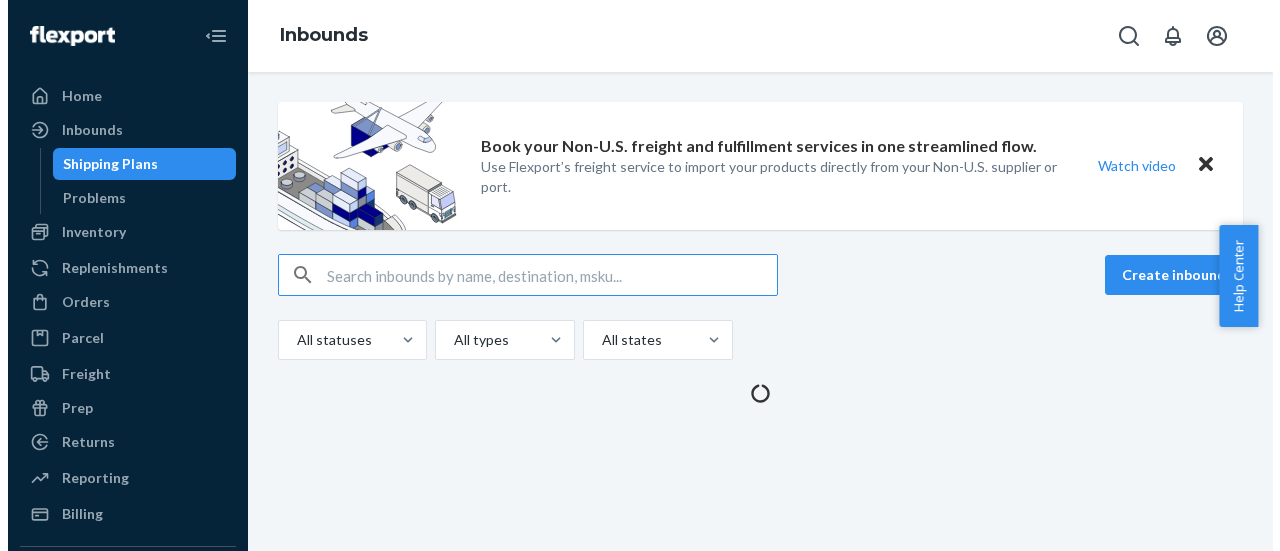 scroll, scrollTop: 0, scrollLeft: 0, axis: both 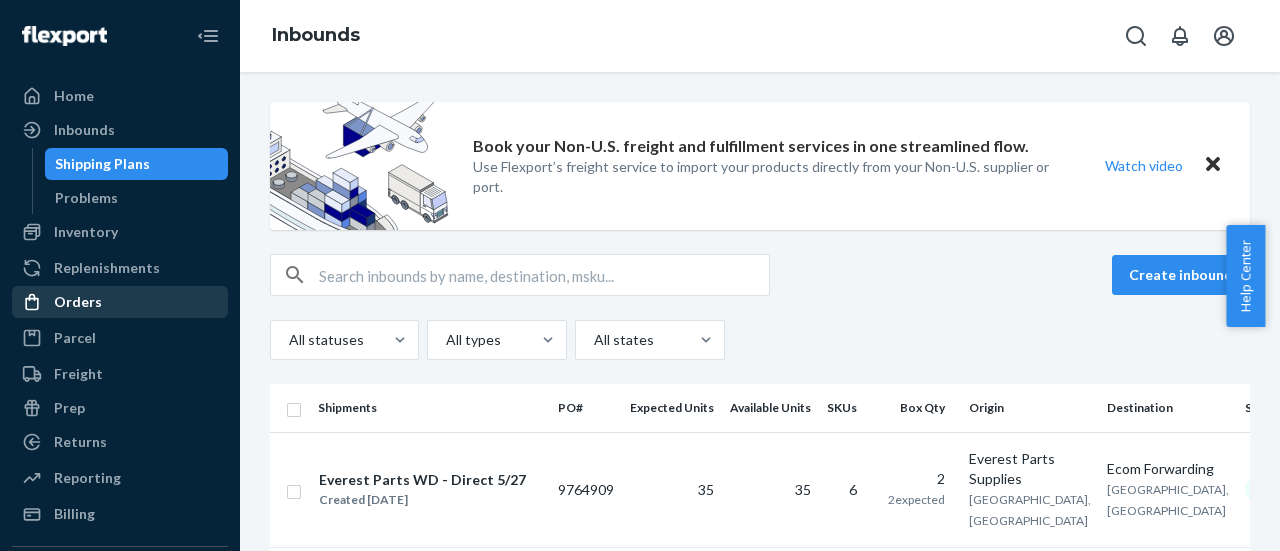click on "Orders" at bounding box center [78, 302] 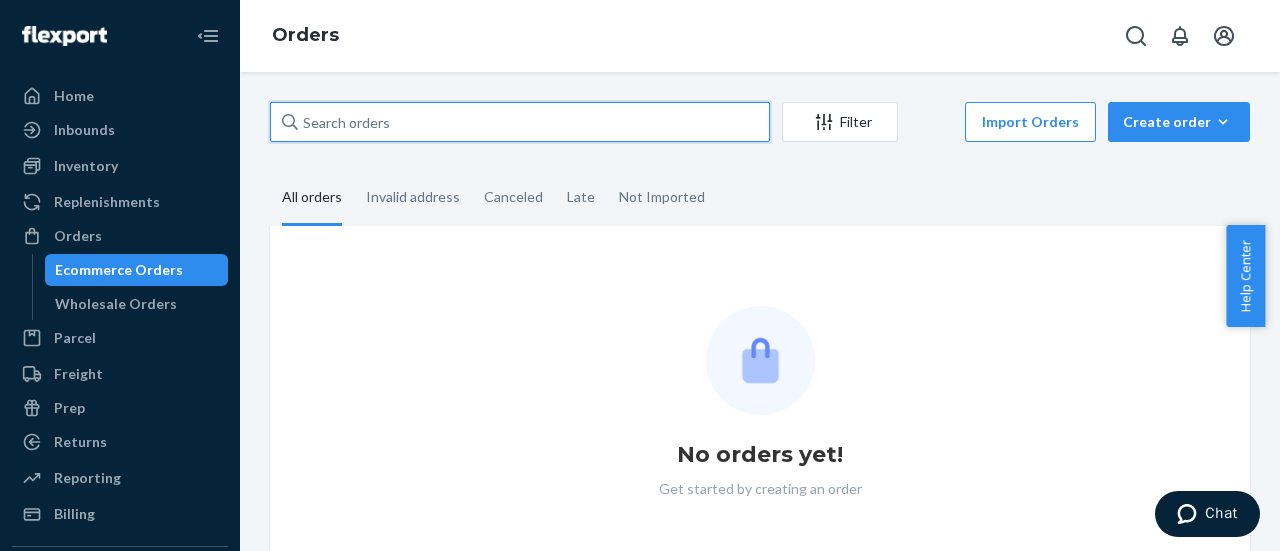 click at bounding box center [520, 122] 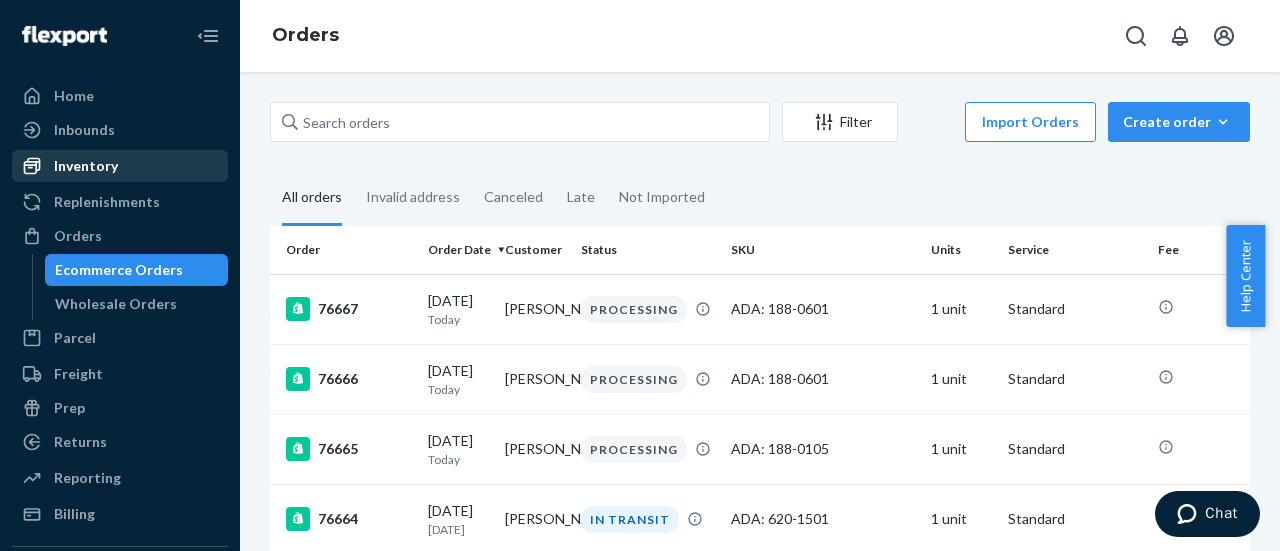 click on "Inventory" at bounding box center (86, 166) 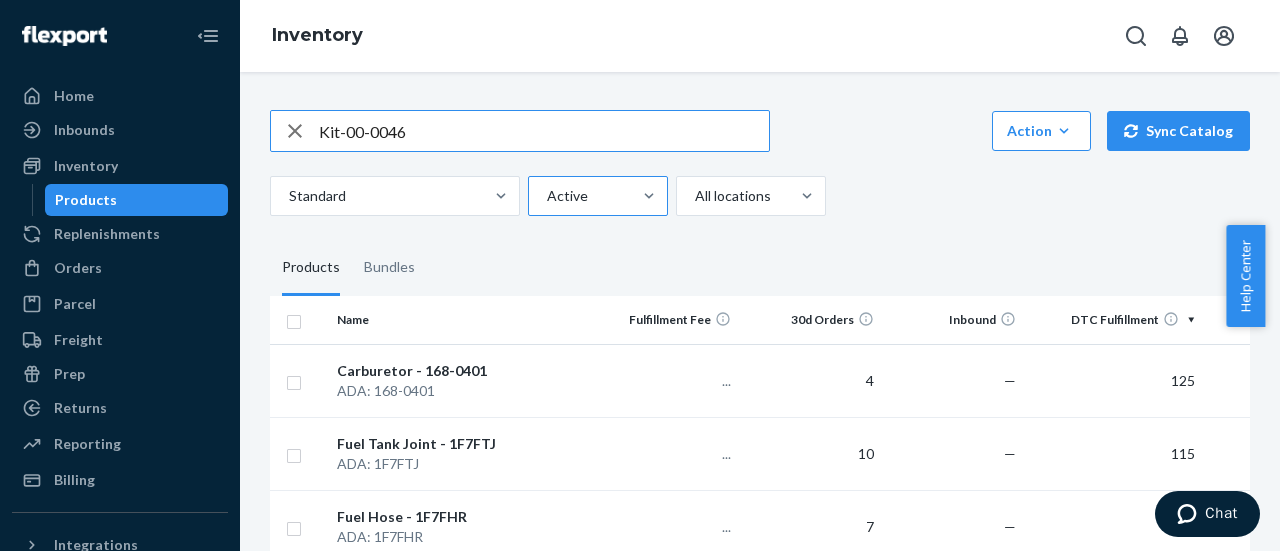 type on "Kit-00-0046" 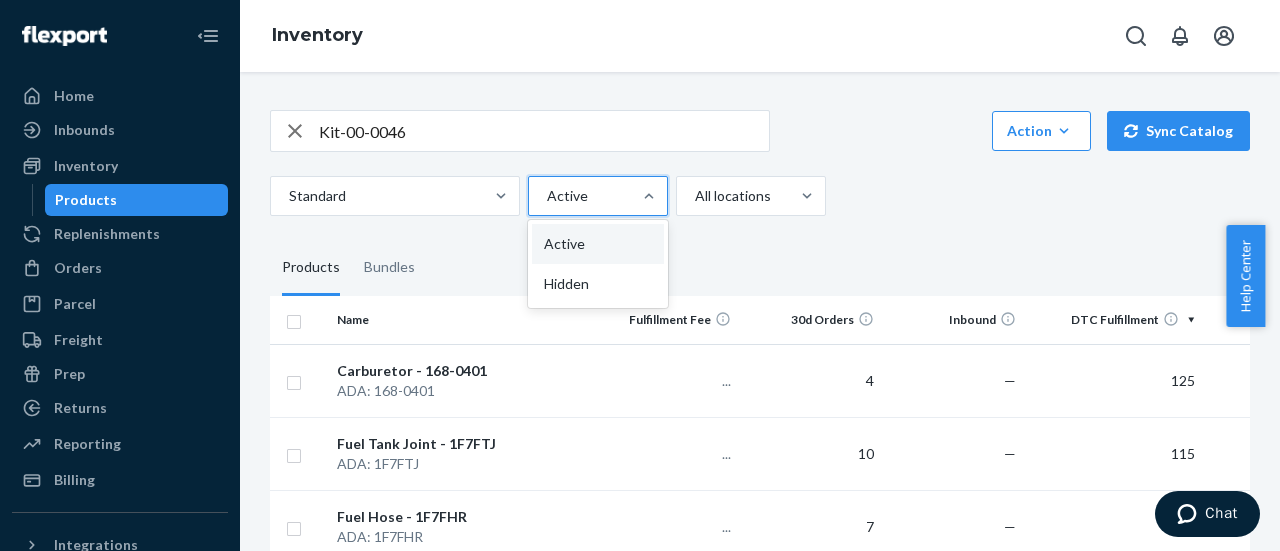 drag, startPoint x: 580, startPoint y: 270, endPoint x: 579, endPoint y: 283, distance: 13.038404 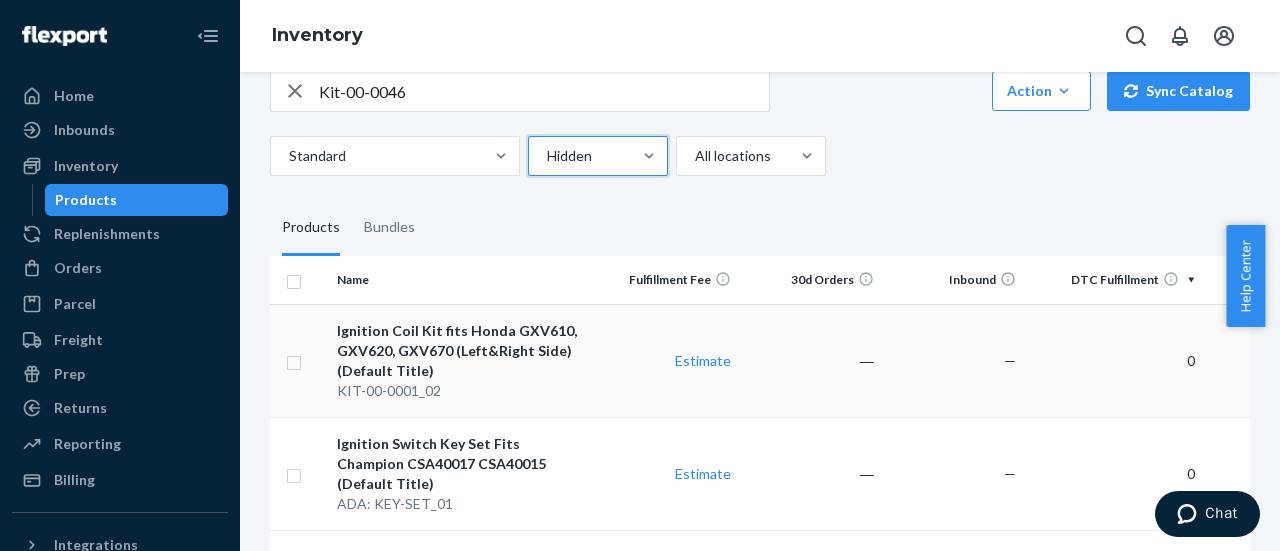 scroll, scrollTop: 0, scrollLeft: 0, axis: both 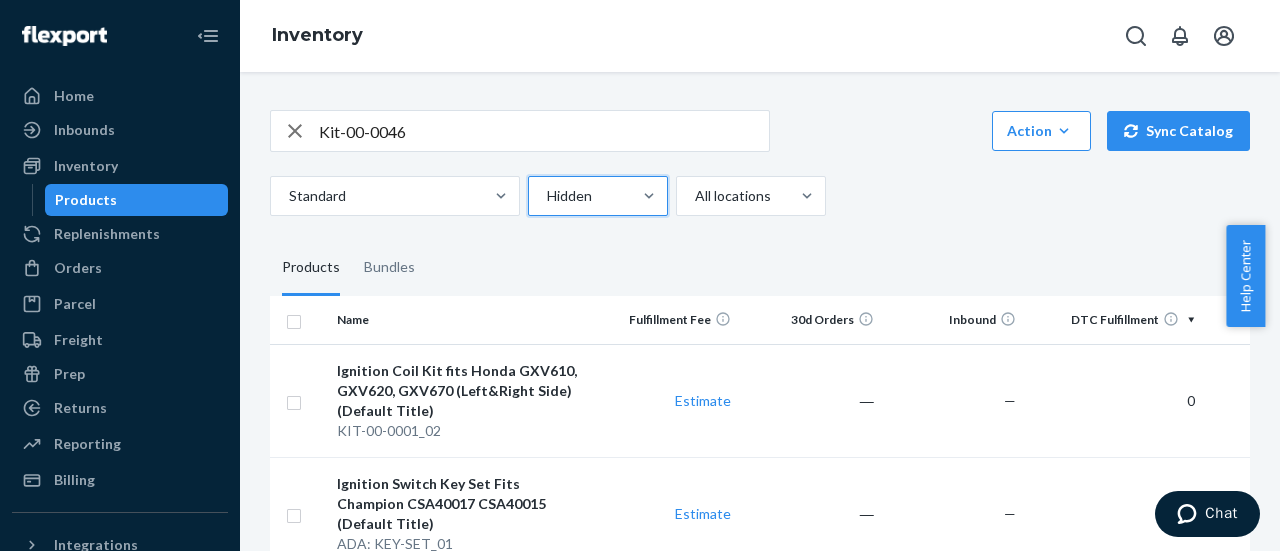 click on "Kit-00-0046" at bounding box center (544, 131) 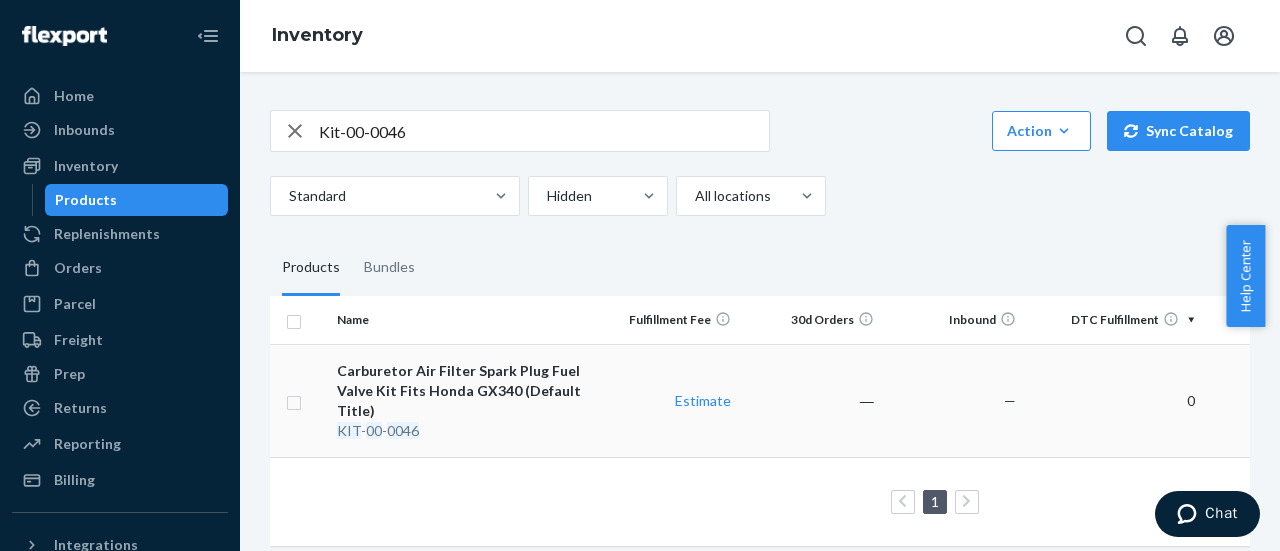 click on "Carburetor Air Filter Spark Plug Fuel Valve Kit Fits Honda GX340 (Default Title)" at bounding box center (462, 391) 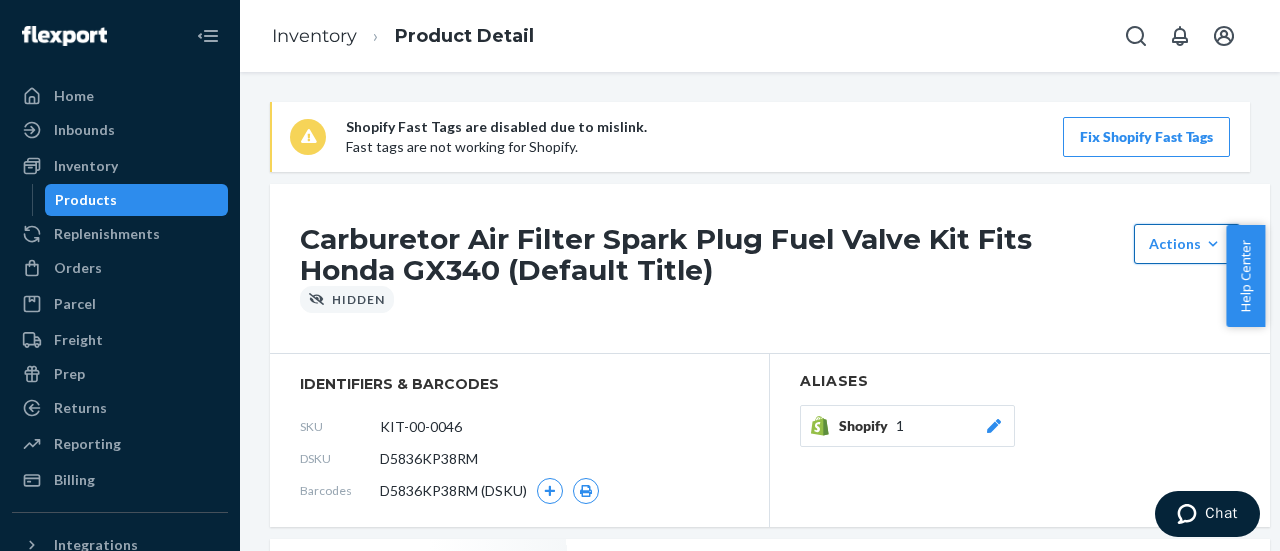 click on "Shopify Fast Tags are disabled due to mislink. Fast tags are not working for Shopify. Fix Shopify Fast Tags Carburetor Air Filter Spark Plug Fuel Valve Kit Fits Honda GX340 (Default Title) Actions Unhide Set up as a bundle Hidden identifiers & barcodes SKU KIT-00-0046 DSKU D5836KP38RM Barcodes D5836KP38RM (DSKU) Aliases Shopify 1 Product Dimensions Length Width Height Weight 6 lb Estimate Ecom Fulfillment Fees Ecom Fulfillment Storage Fees Service Level Standard Units 1 Packaging Flexport Recommended Likely to ship in a polybag or bubble mailer if possible. Heavier products will likely ship in a box. Fulfillment Cost Estimate PRODUCT CATEGORY Product category Select product category Contains battery No Products accepted by Flexport Customs Information Country Of Origin Country Tariff Code Search Tariff Code Customs Description Customs Value Inventory Inbound ― DTC Fulfillment ― + Reserve Storage ― + Unavailable ― = Onhand ― Bundle Learn more Set up as a bundle Fast Tags Website Service Fast Tag is" at bounding box center (760, 1216) 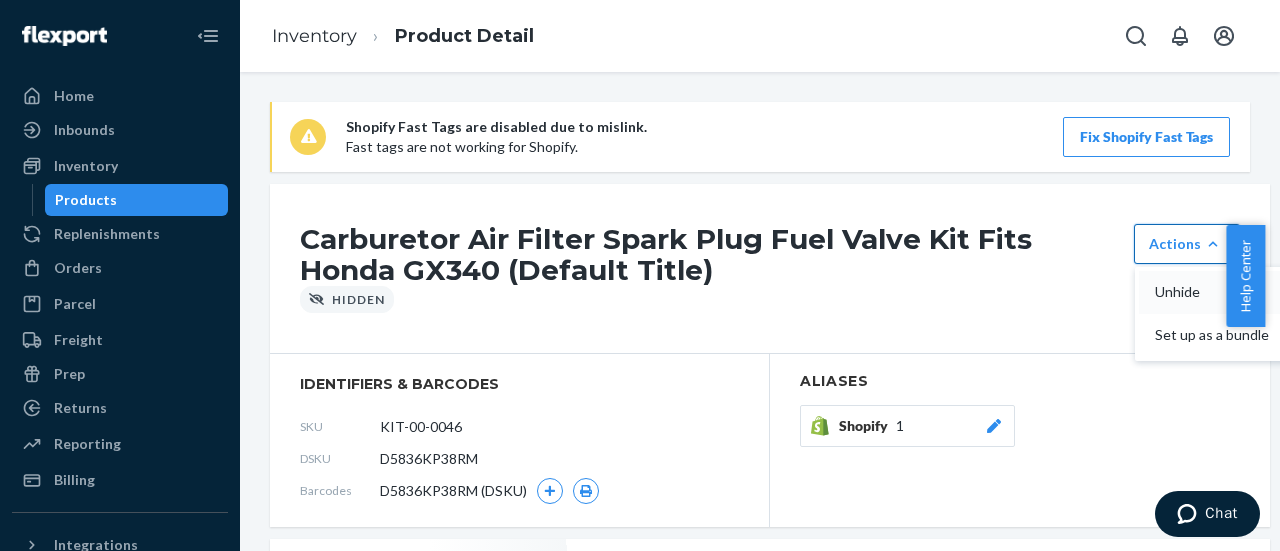 click on "Unhide" at bounding box center [1217, 292] 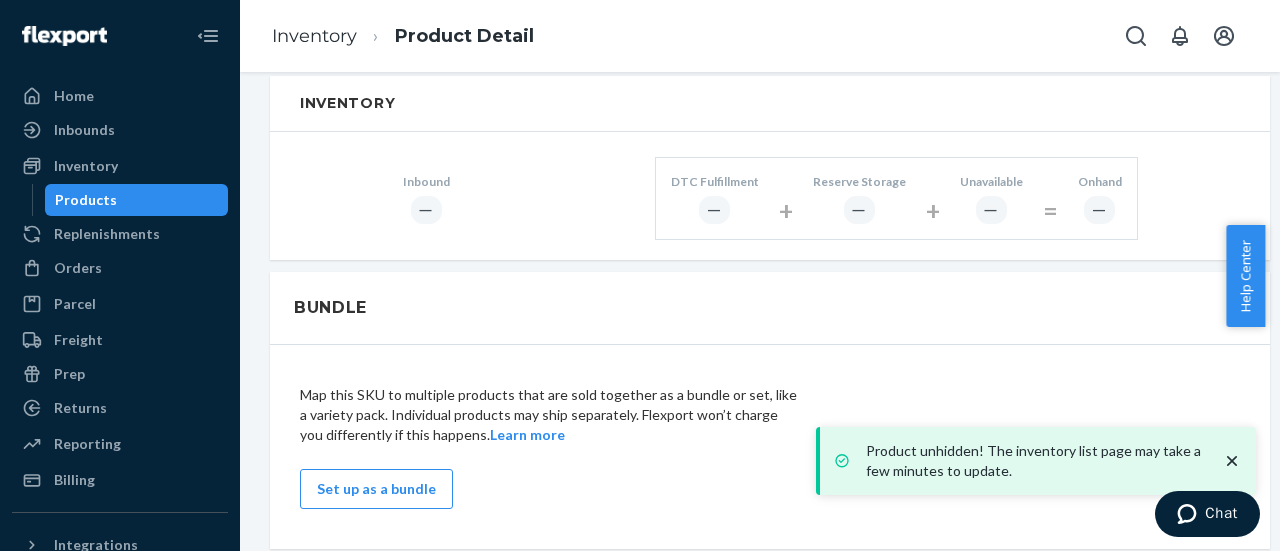scroll, scrollTop: 1382, scrollLeft: 0, axis: vertical 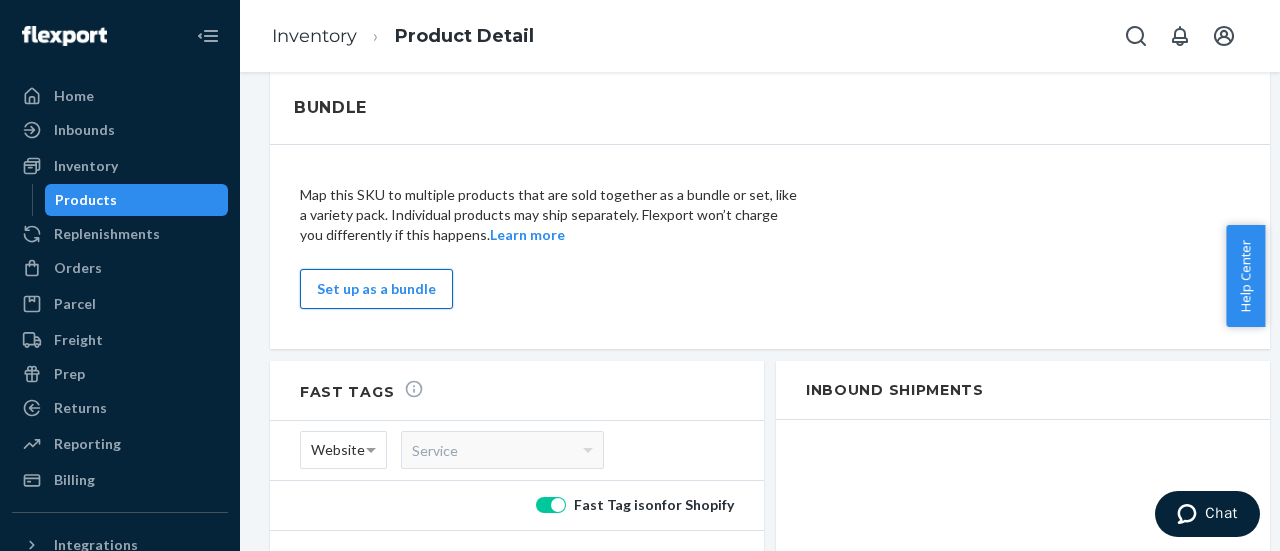 click on "Set up as a bundle" at bounding box center (376, 289) 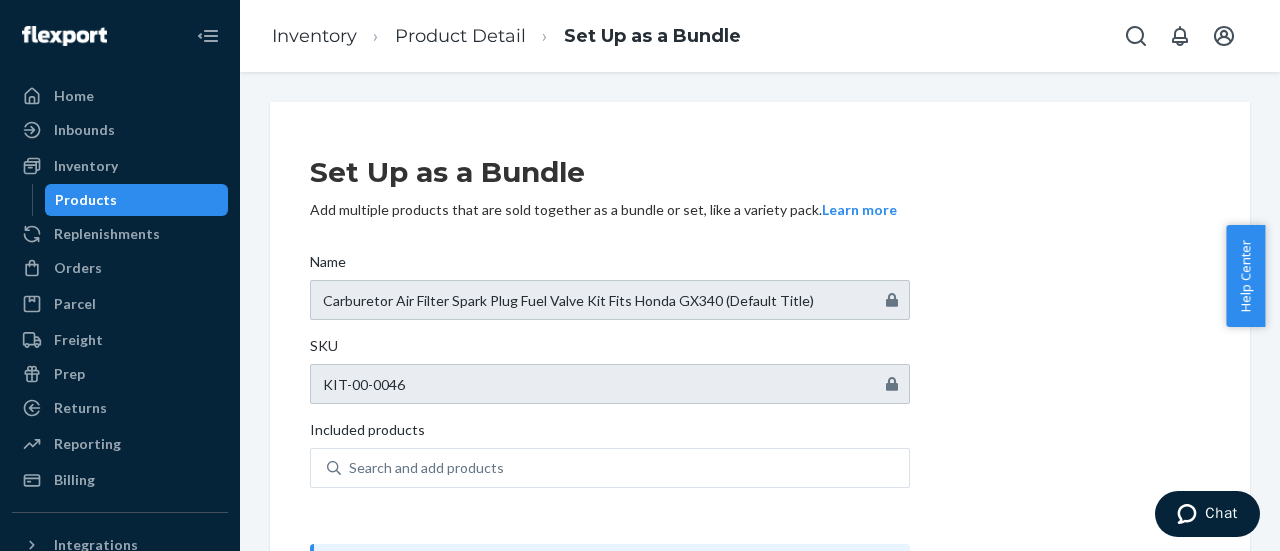 scroll, scrollTop: 168, scrollLeft: 0, axis: vertical 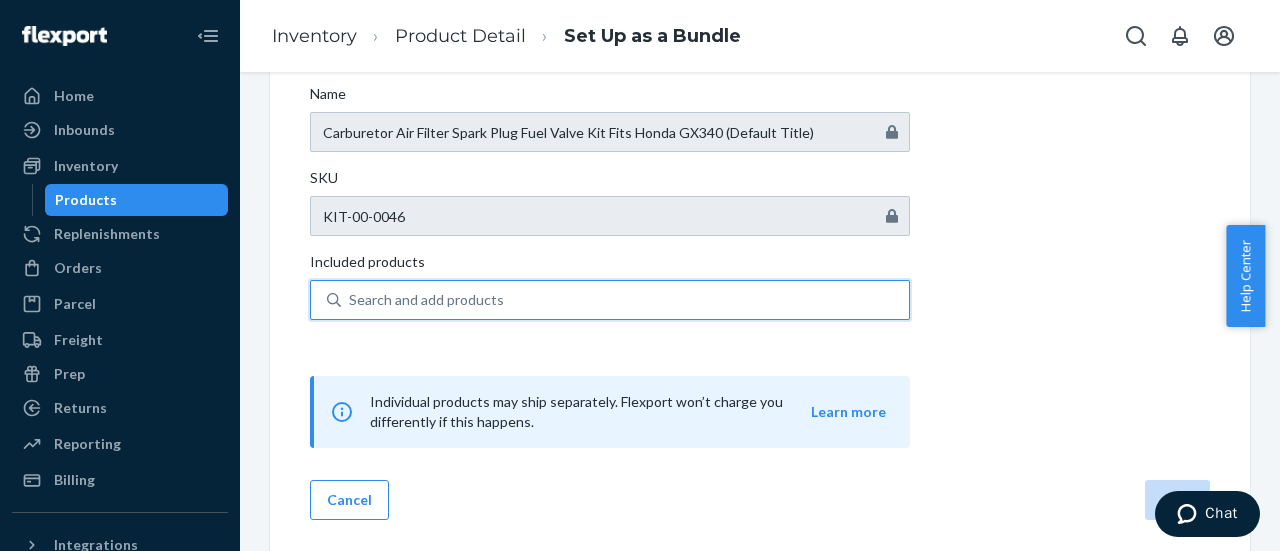 click on "Search and add products" at bounding box center (625, 300) 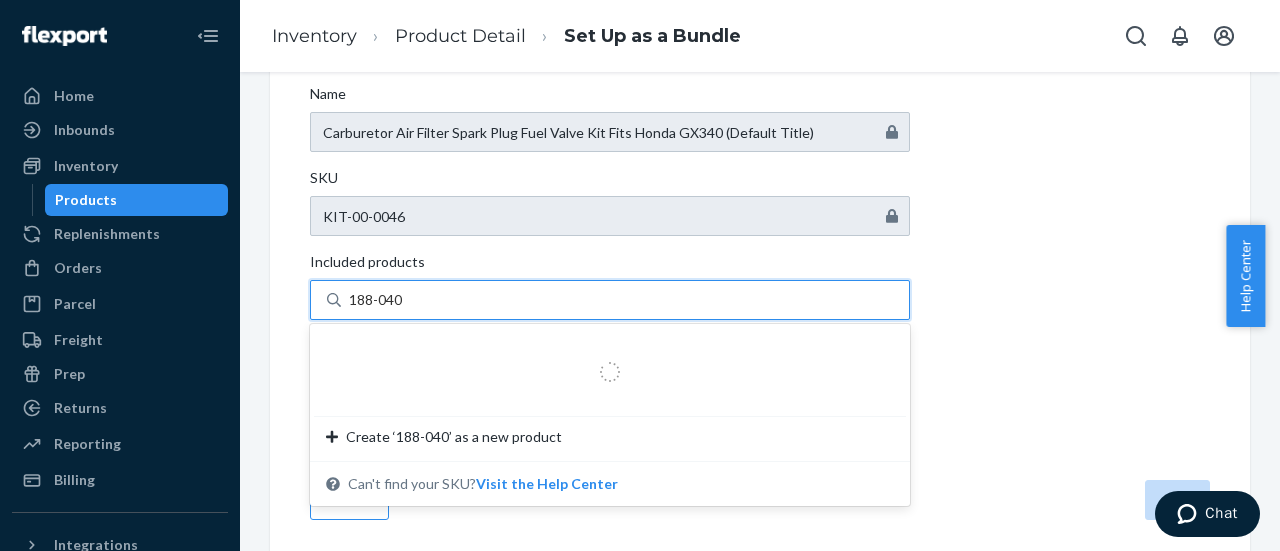 type on "188-0401" 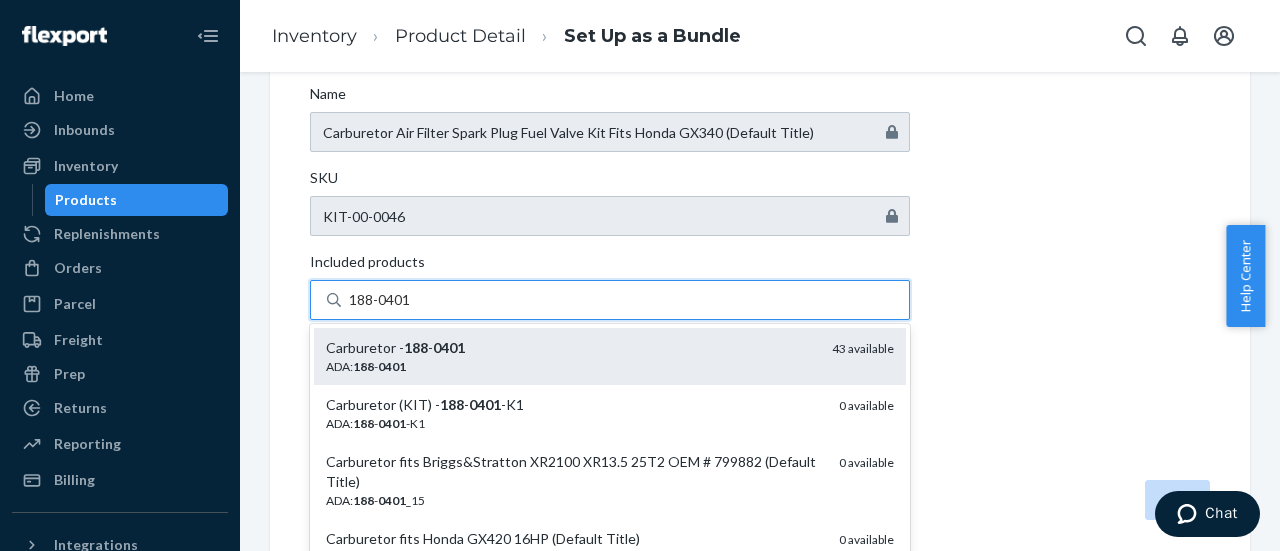 click on "Carburetor -  188 - 0401" at bounding box center [571, 348] 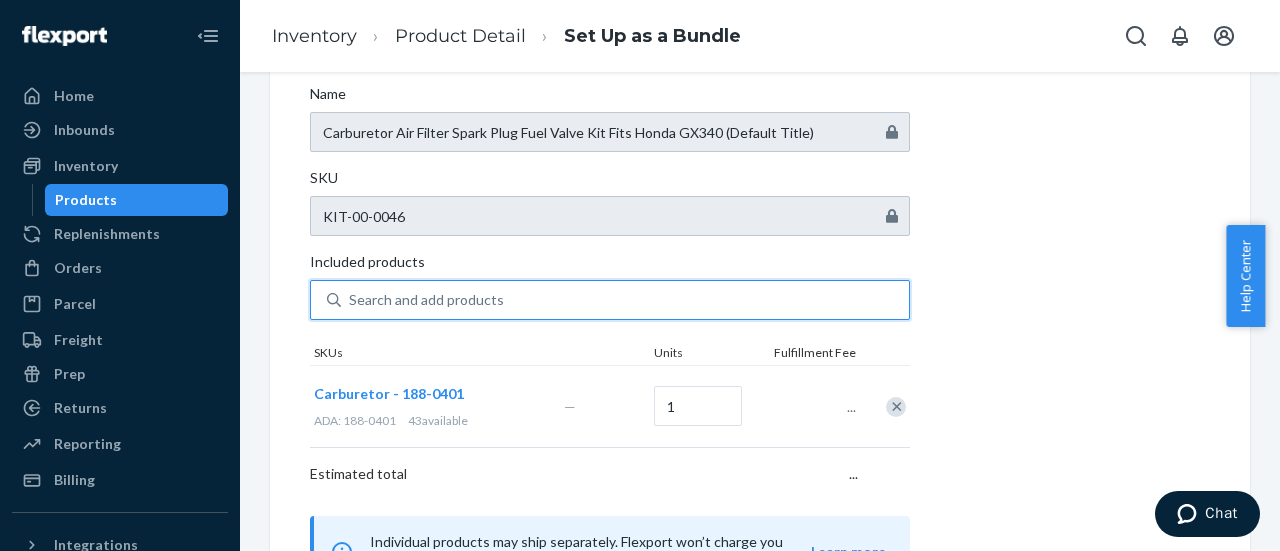 click on "Search and add products" at bounding box center [426, 300] 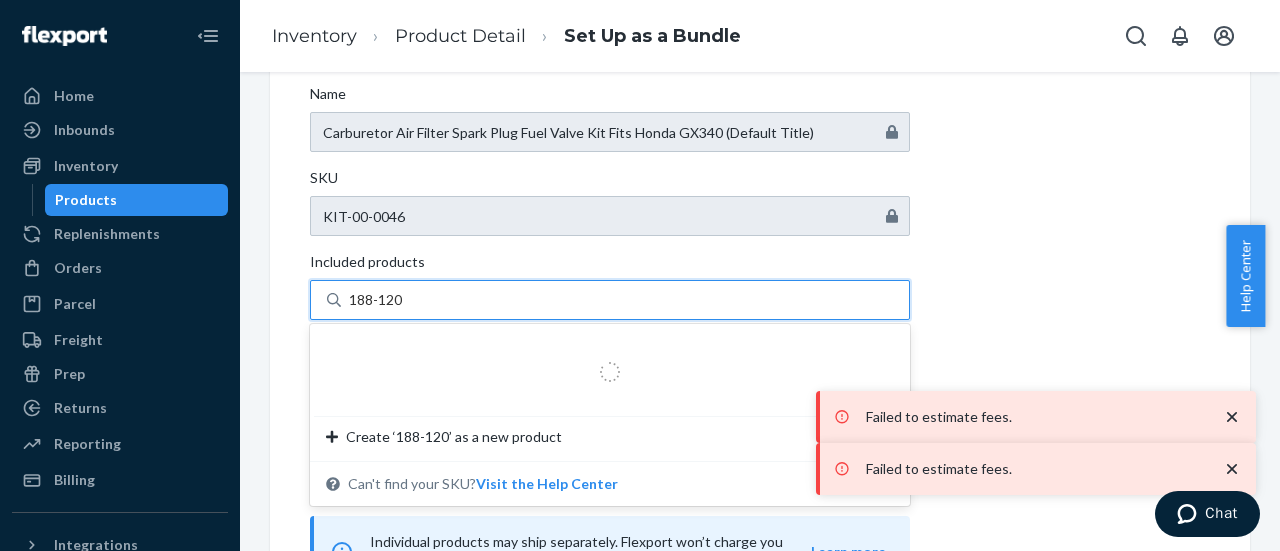 type on "188-1203" 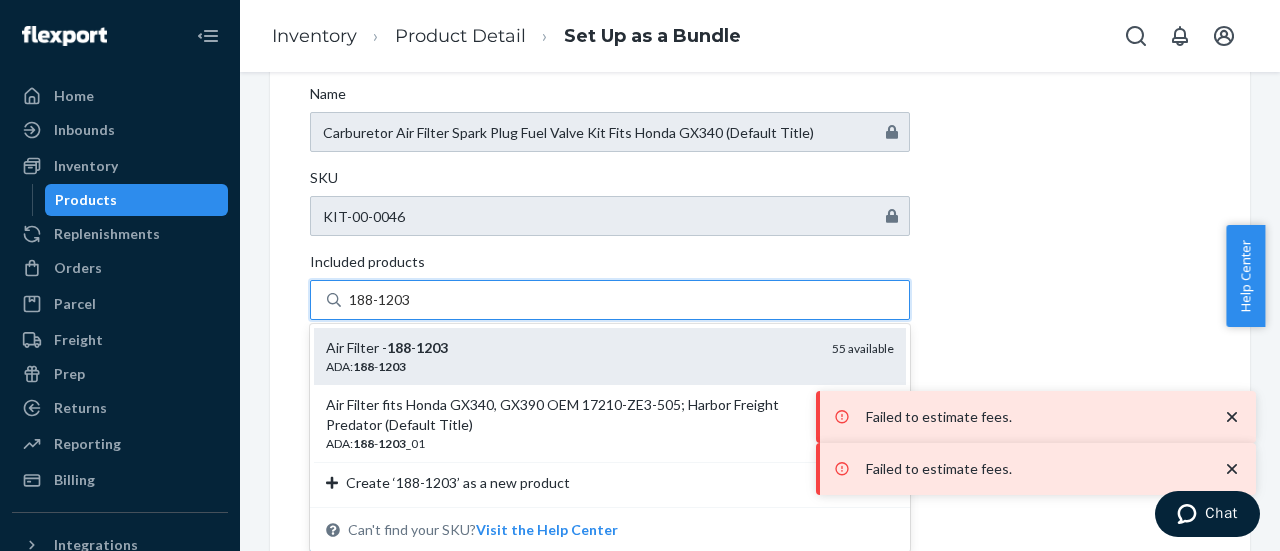 click on "1203" at bounding box center [432, 347] 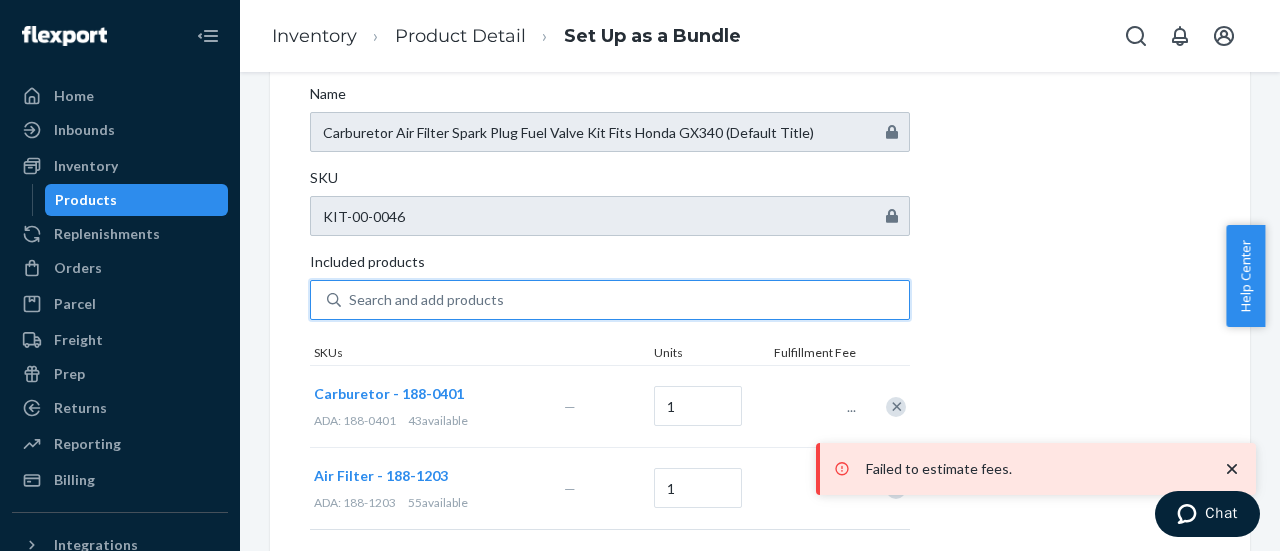 click on "Search and add products" at bounding box center (426, 300) 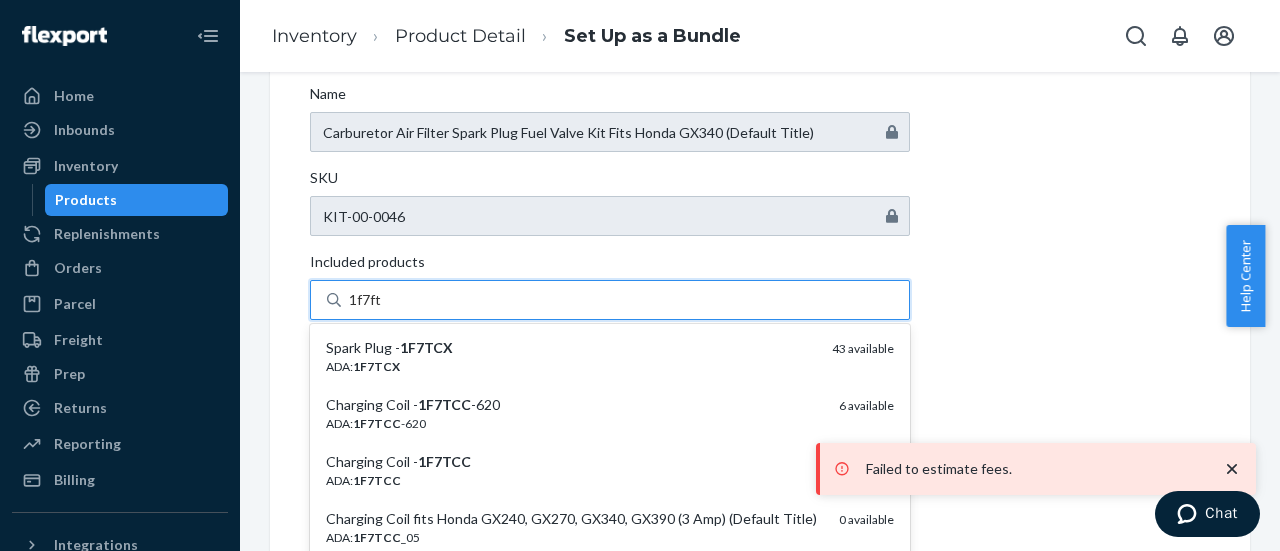 type on "1f7ftj" 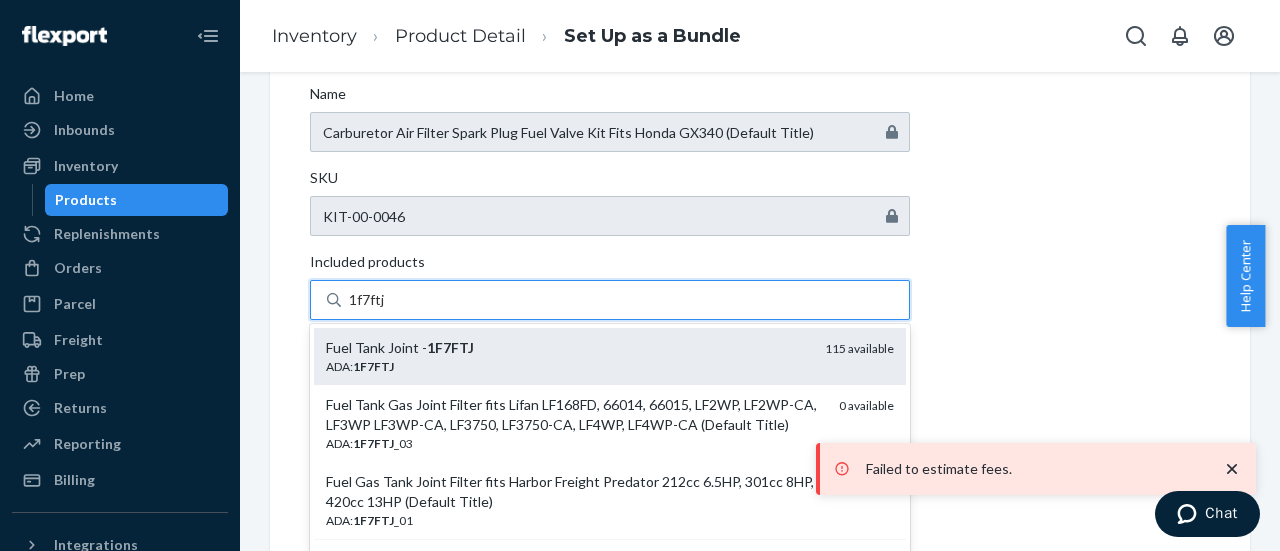 click on "1F7FTJ" at bounding box center (450, 347) 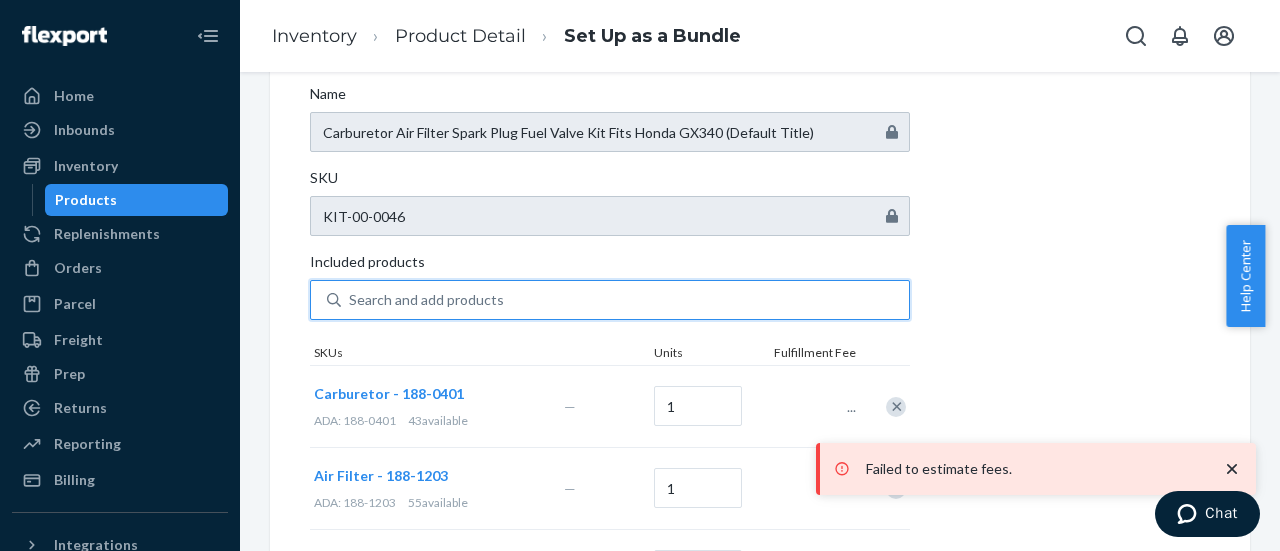 click on "Search and add products" at bounding box center [426, 300] 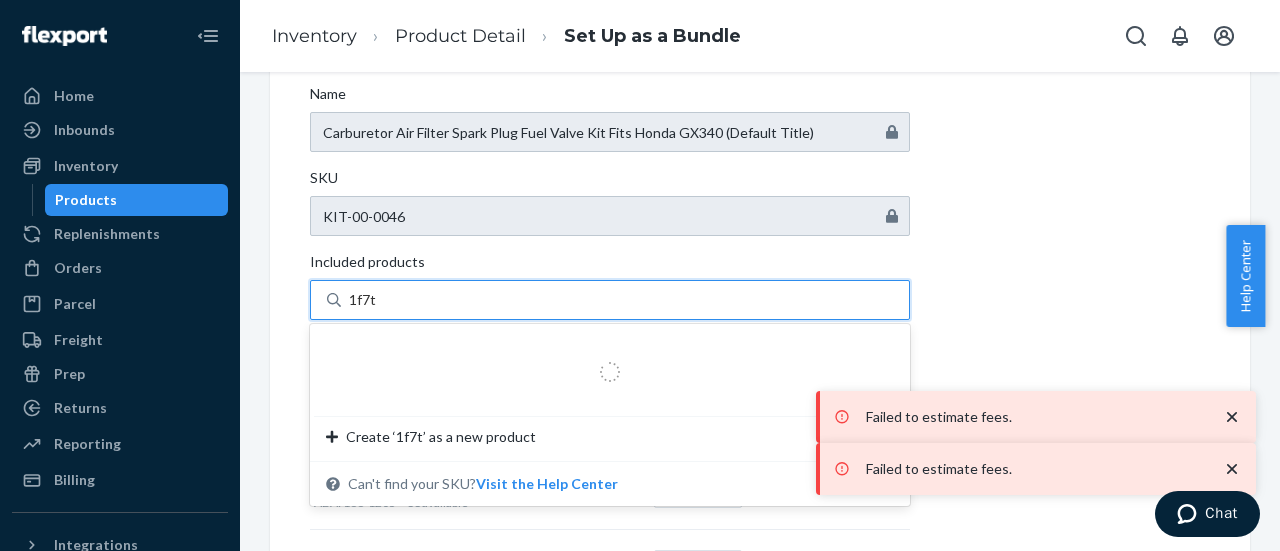type on "1f7tc" 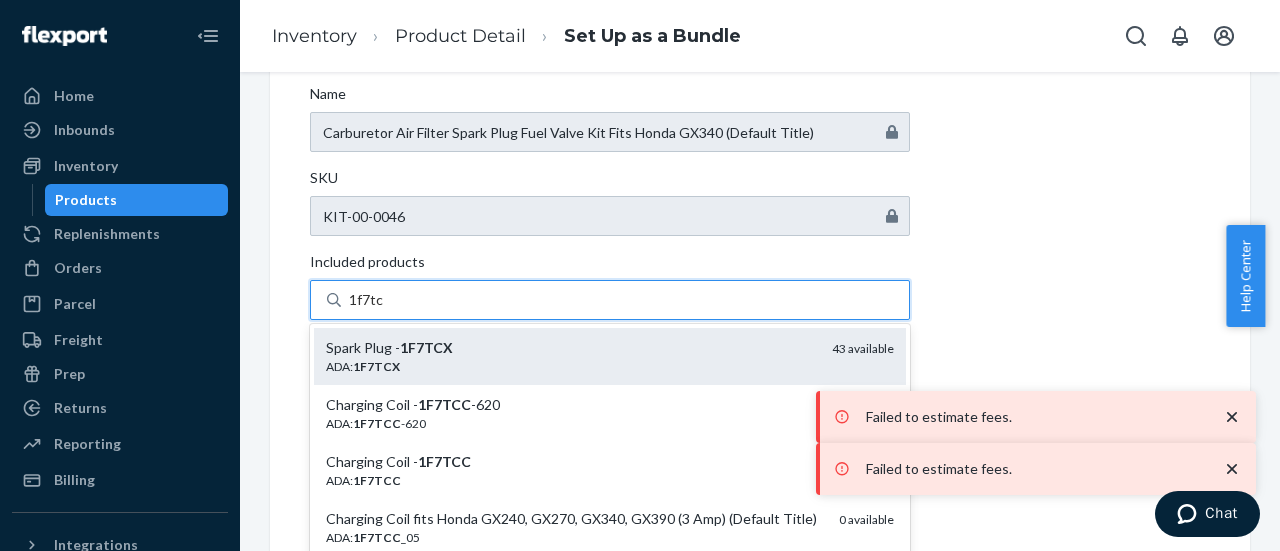 click on "1F7TCX" at bounding box center (426, 347) 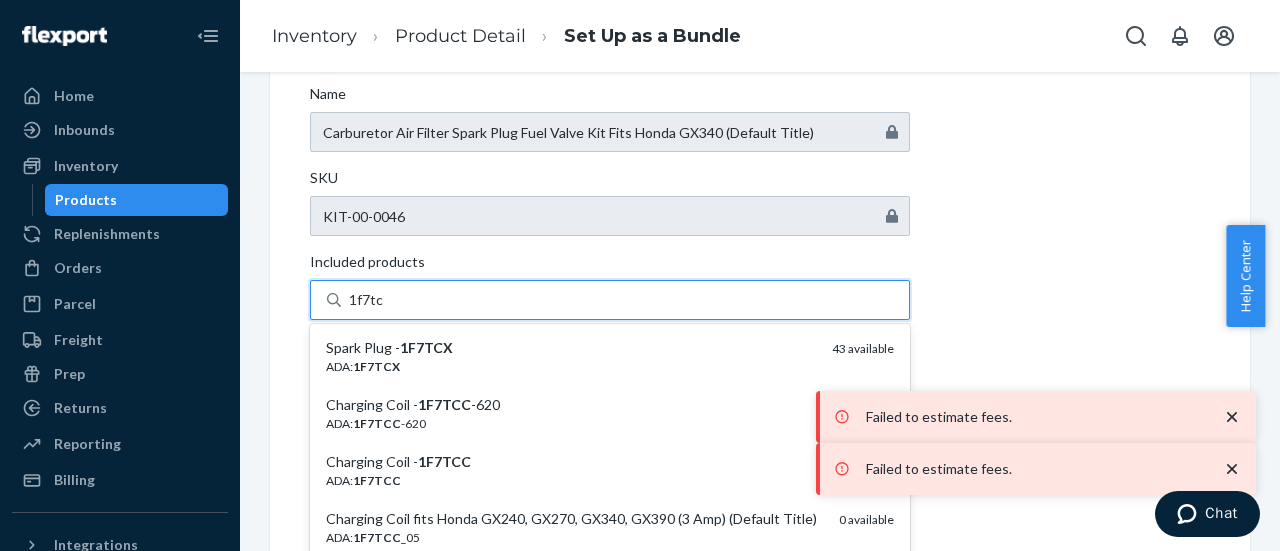 type 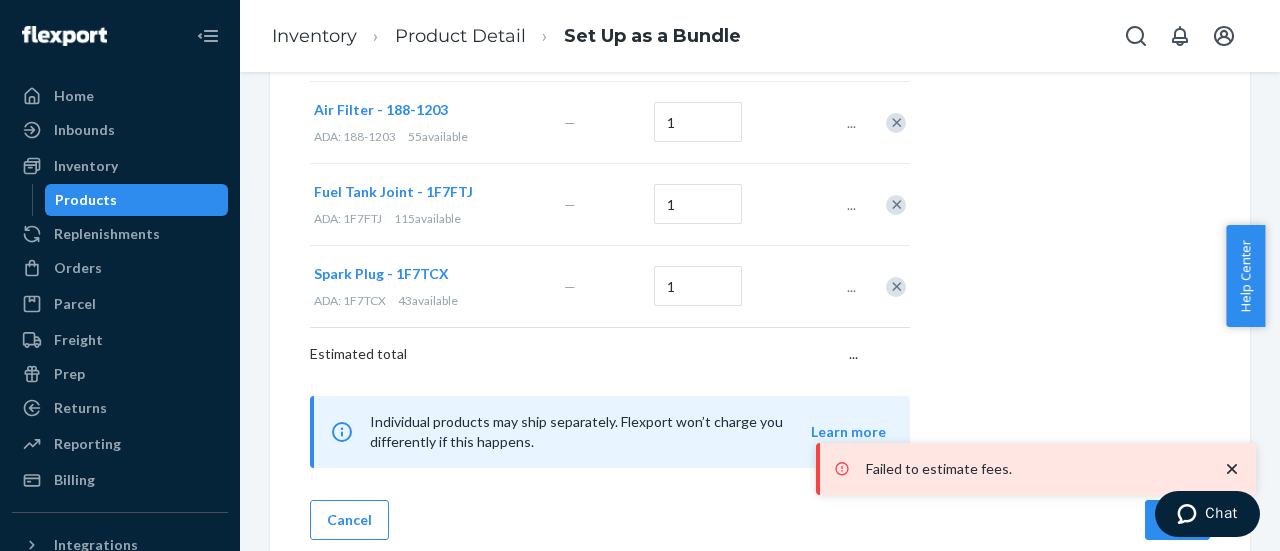 scroll, scrollTop: 553, scrollLeft: 0, axis: vertical 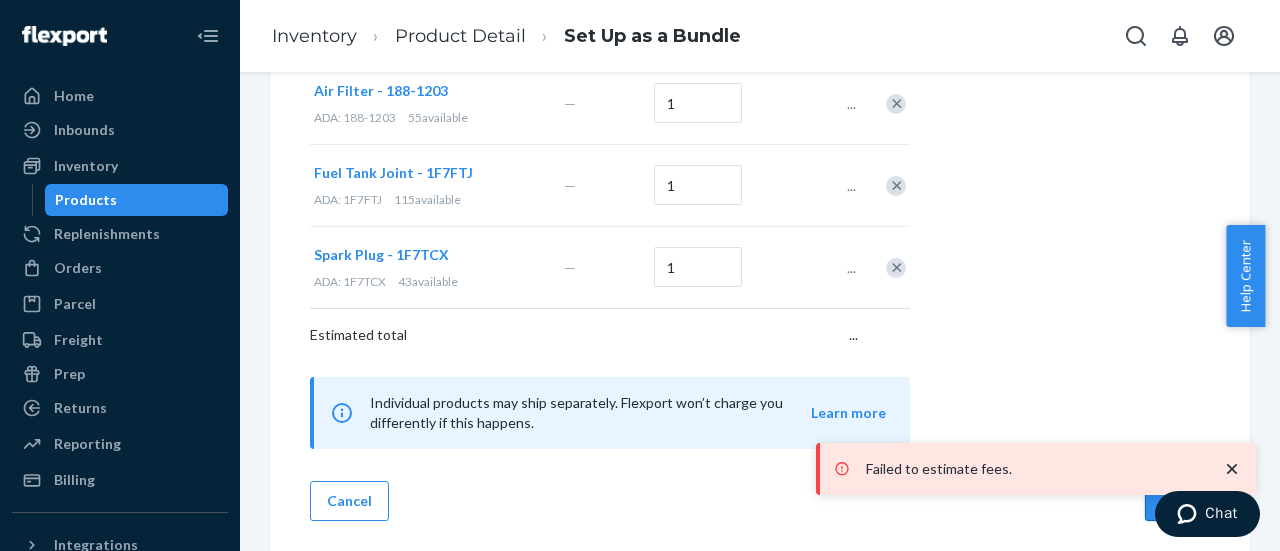 click on "Save" at bounding box center [1177, 501] 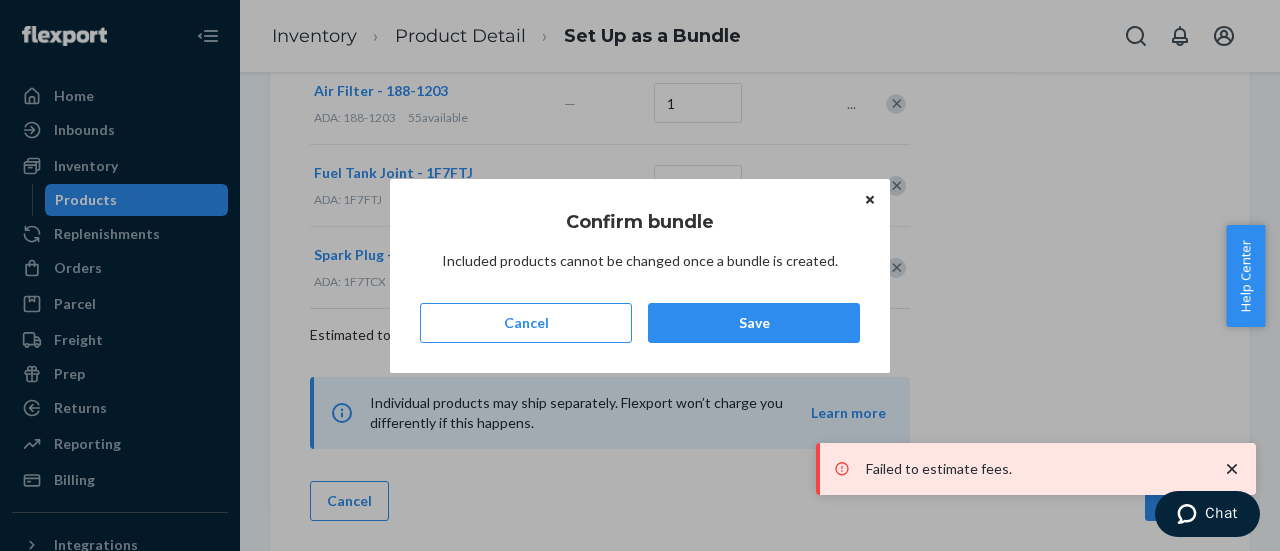 click on "Save" at bounding box center [754, 323] 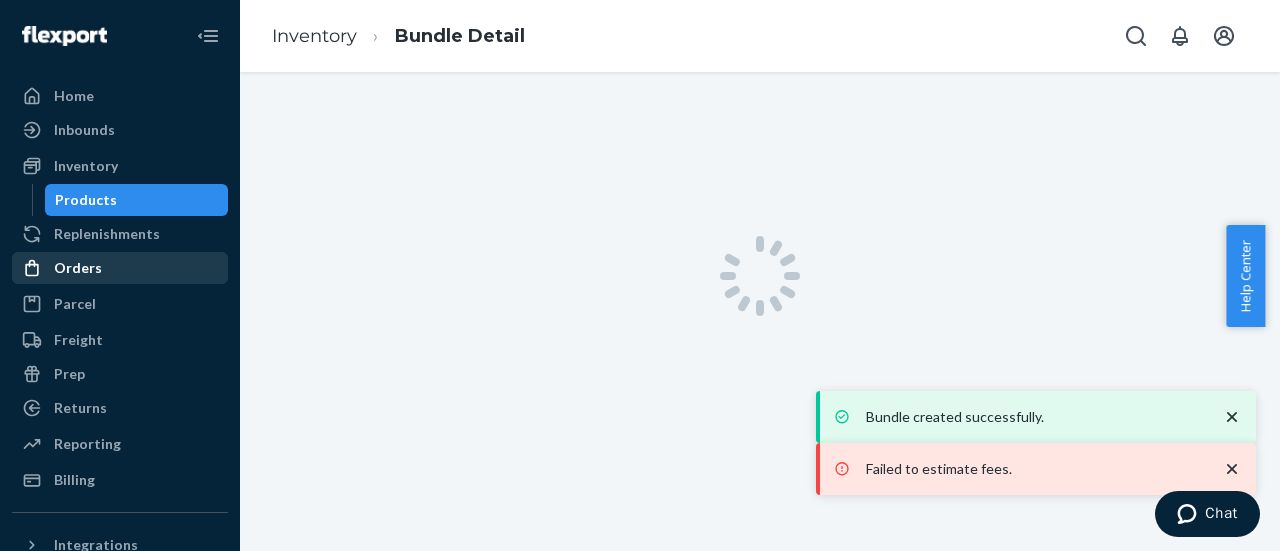 scroll, scrollTop: 0, scrollLeft: 0, axis: both 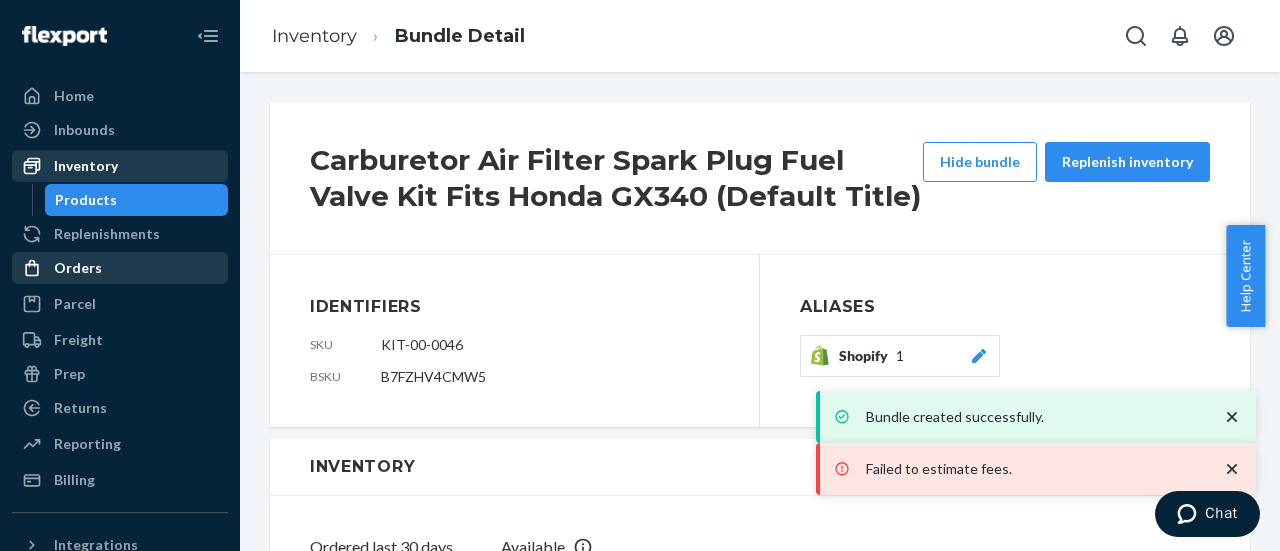 click on "Inventory" at bounding box center (86, 166) 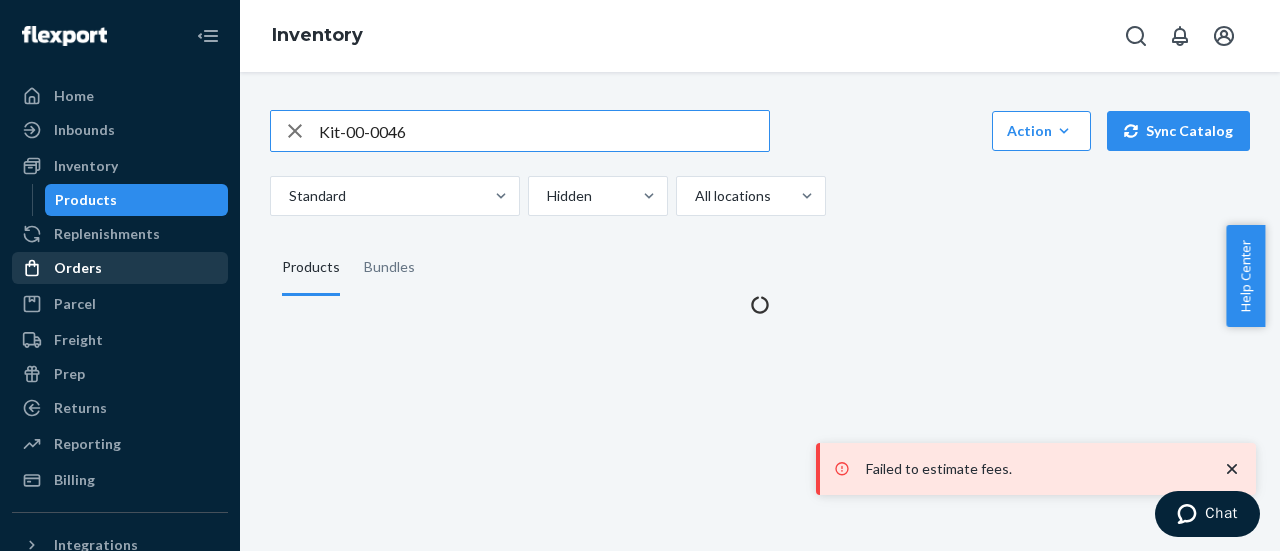 drag, startPoint x: 476, startPoint y: 133, endPoint x: 291, endPoint y: 139, distance: 185.09727 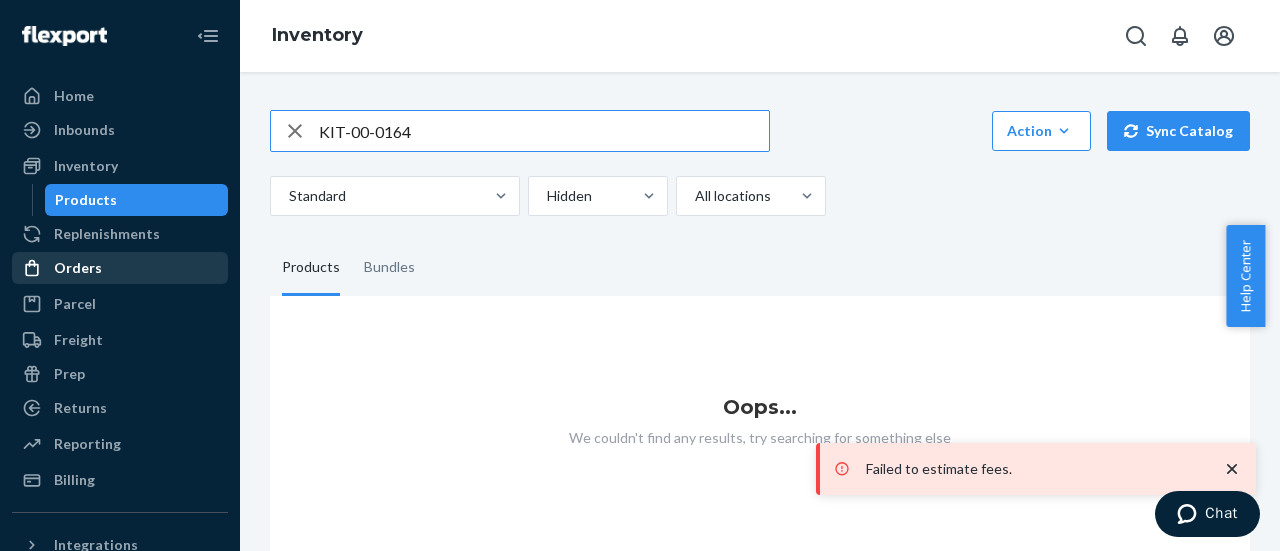 type on "KIT-00-0164" 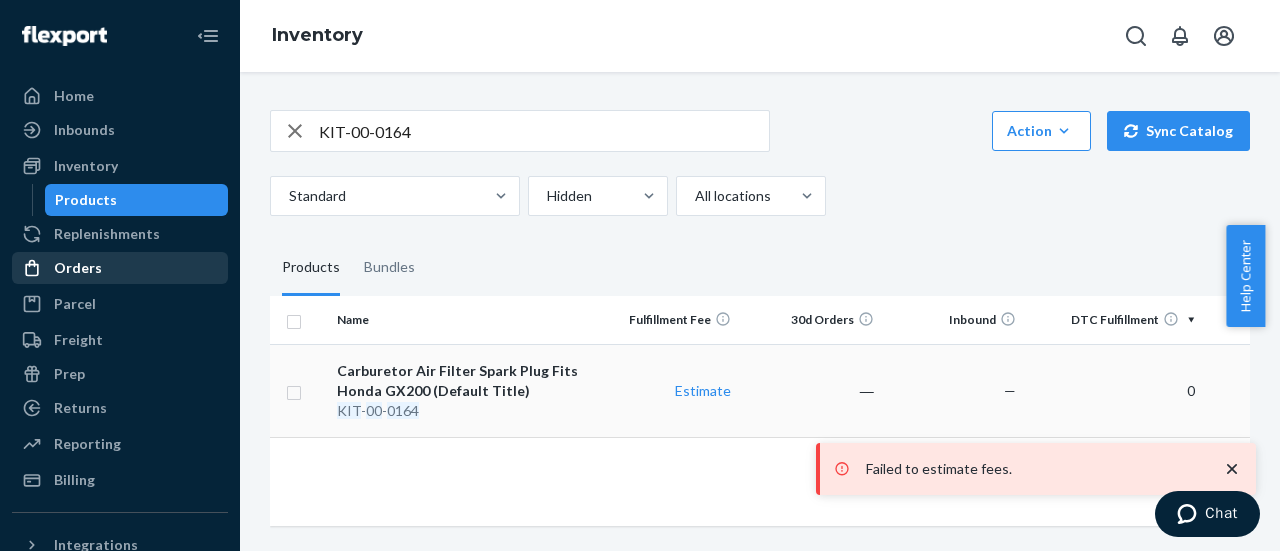 click on "Carburetor Air Filter Spark Plug Fits Honda GX200 (Default Title)" at bounding box center [462, 381] 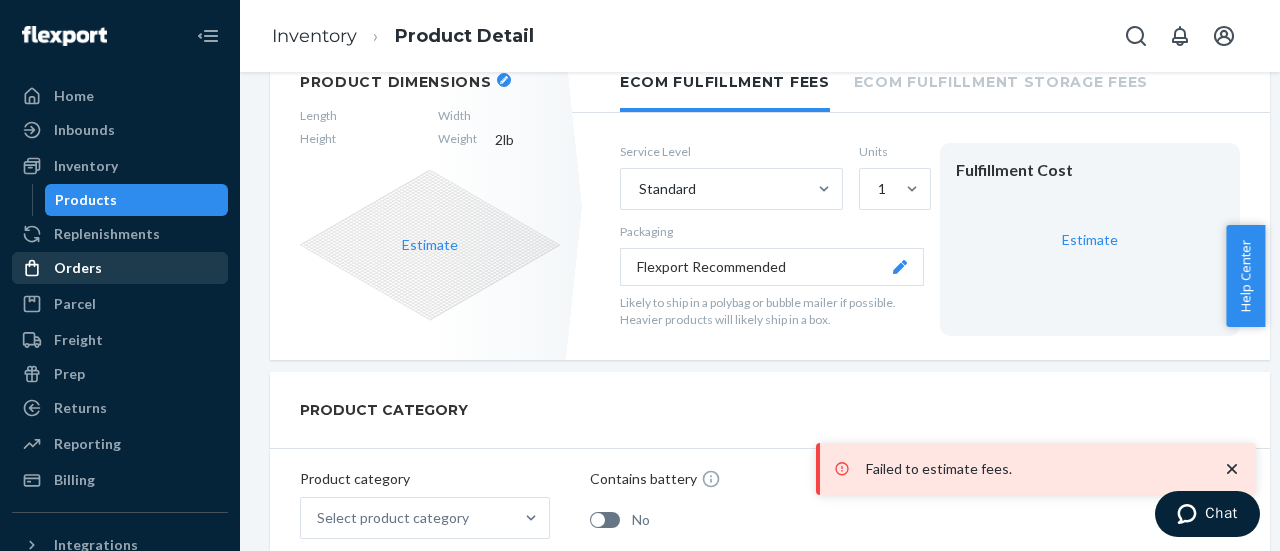 scroll, scrollTop: 0, scrollLeft: 0, axis: both 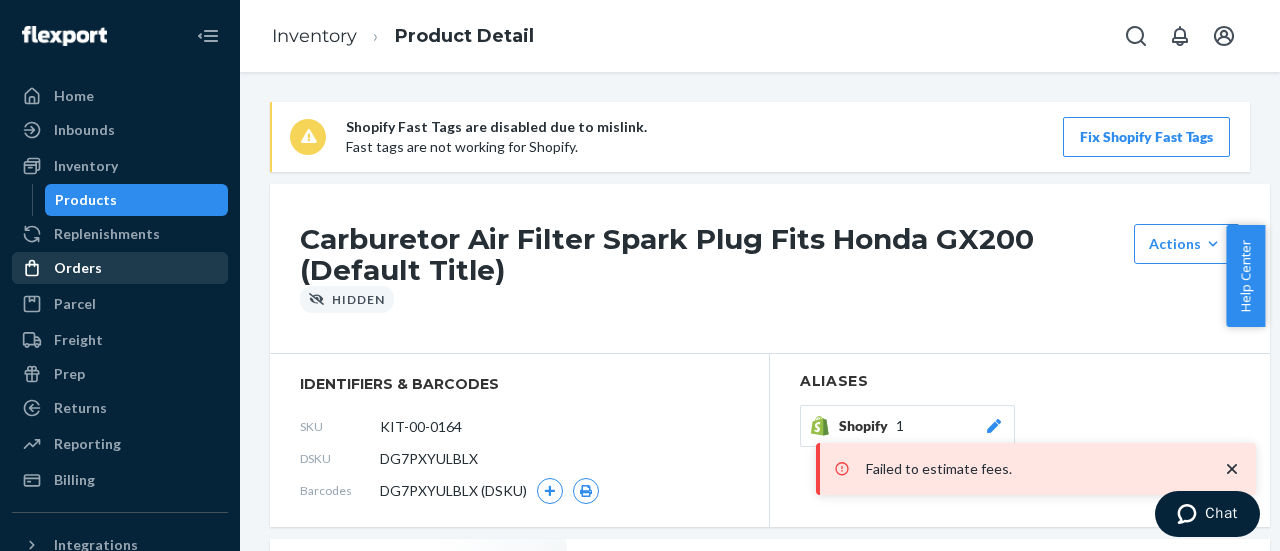 click 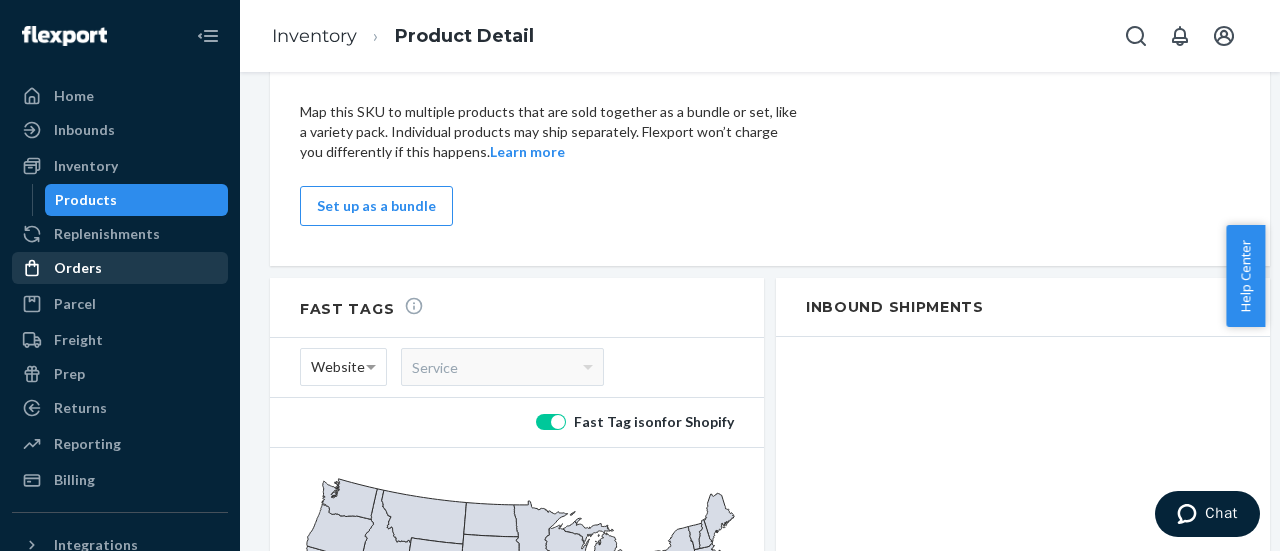 scroll, scrollTop: 1500, scrollLeft: 0, axis: vertical 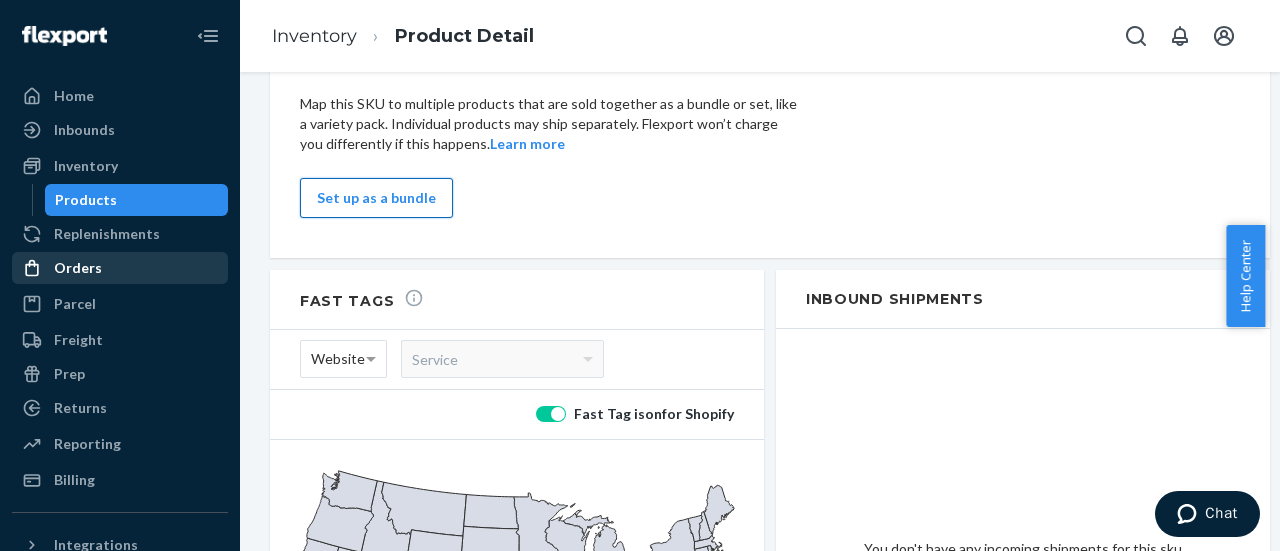 click on "Set up as a bundle" at bounding box center (376, 198) 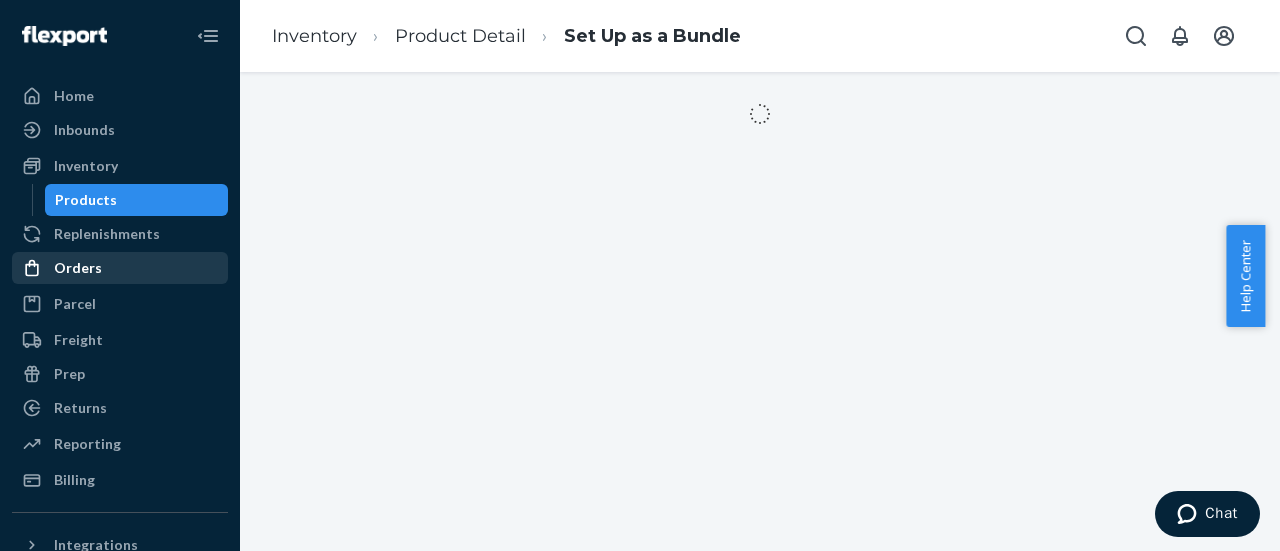 scroll, scrollTop: 0, scrollLeft: 0, axis: both 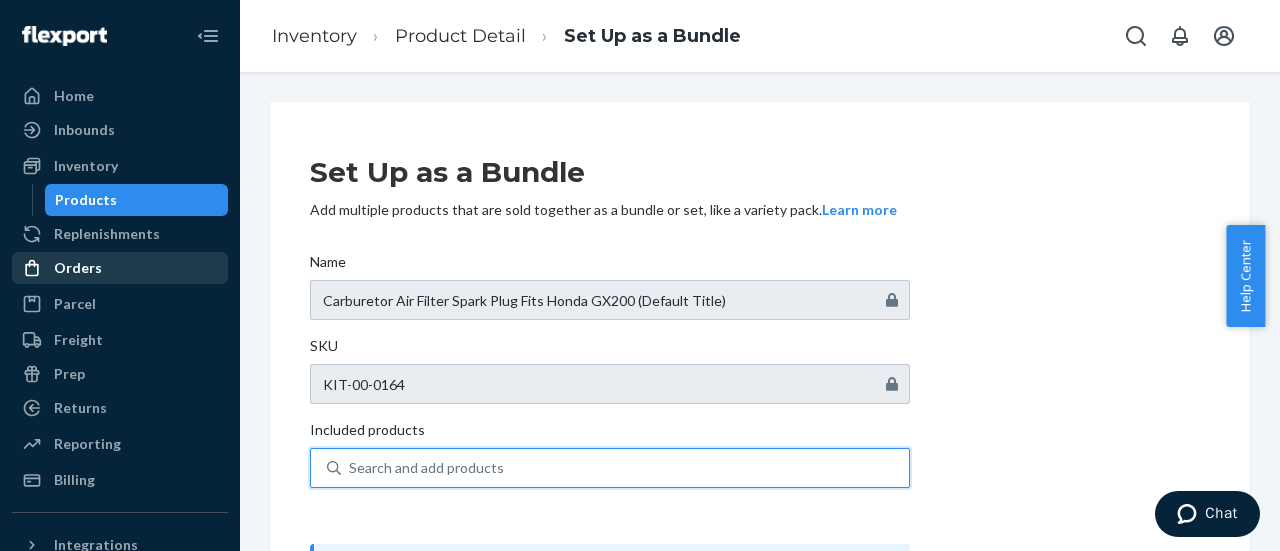 click on "Search and add products" at bounding box center [426, 468] 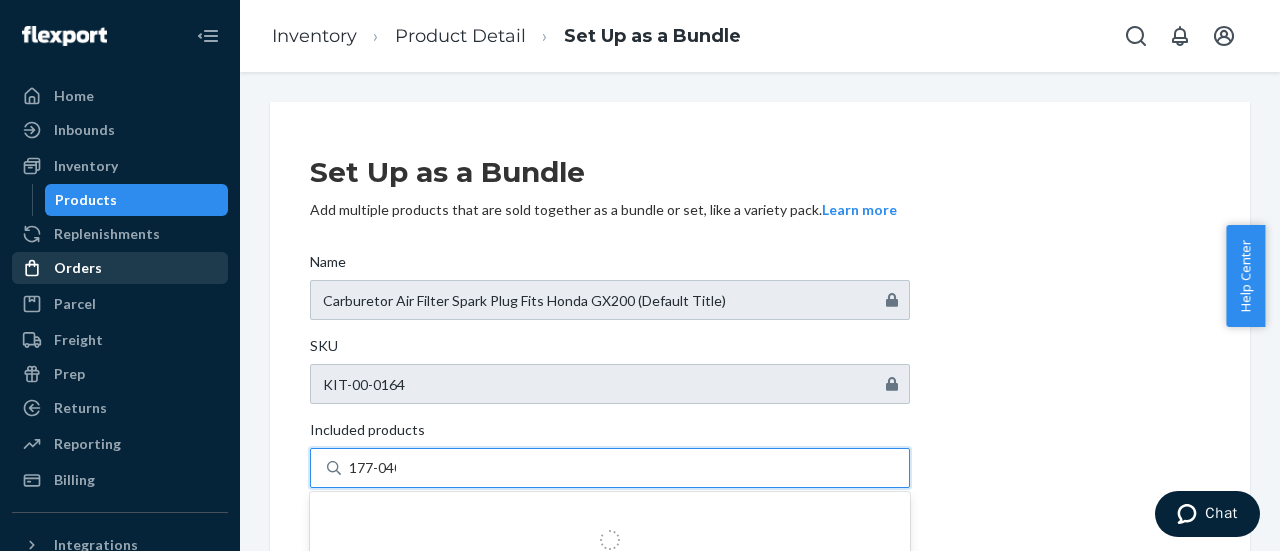 type on "177-0401" 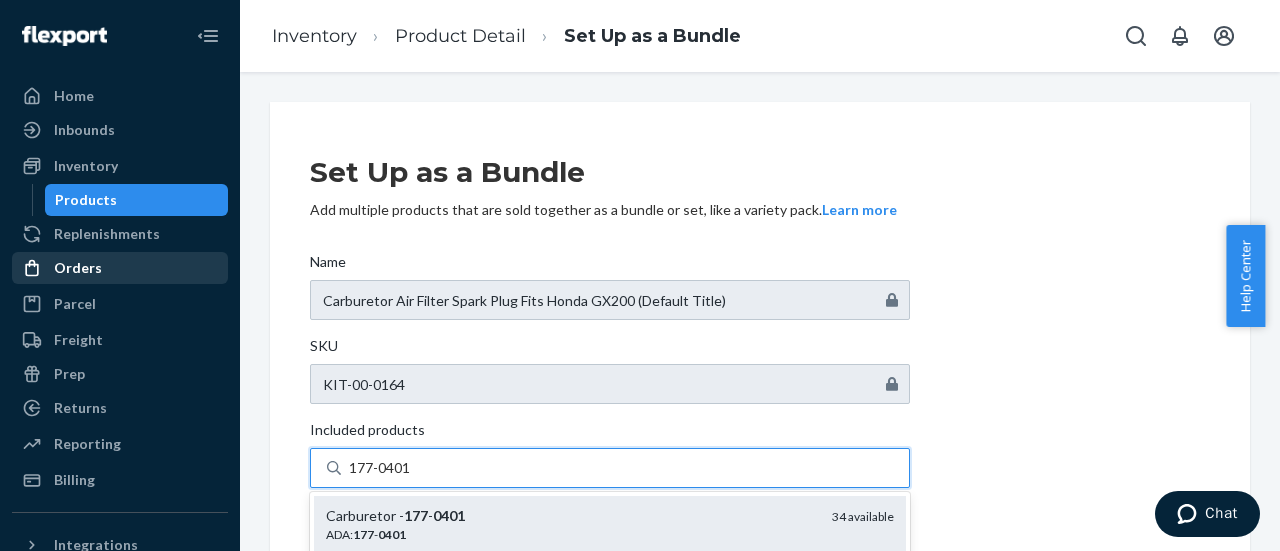 click on "0401" at bounding box center (449, 515) 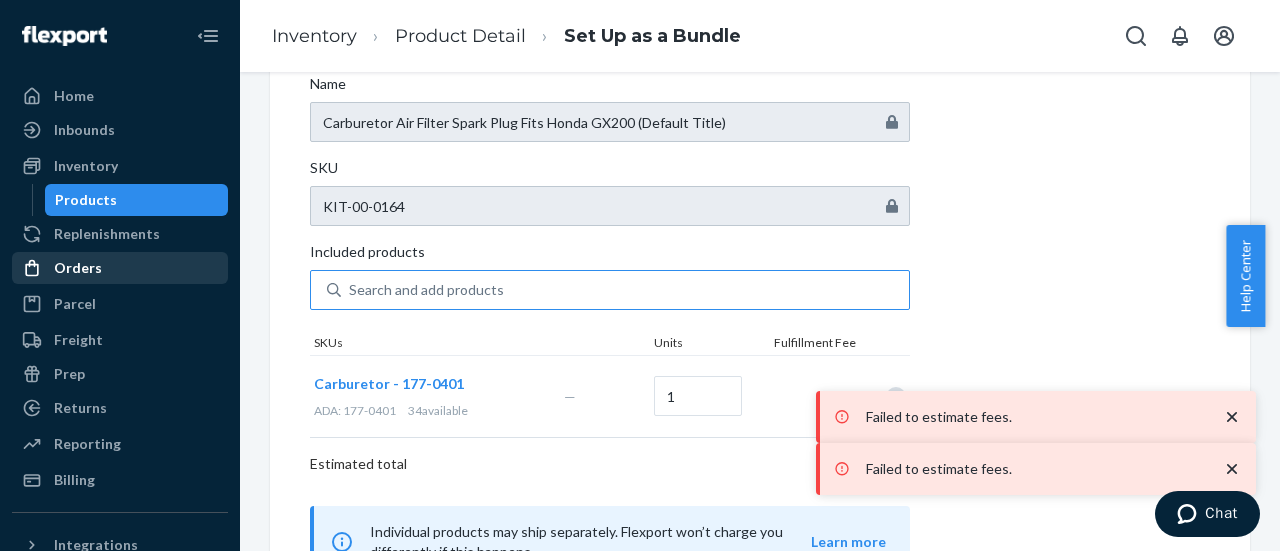 scroll, scrollTop: 200, scrollLeft: 0, axis: vertical 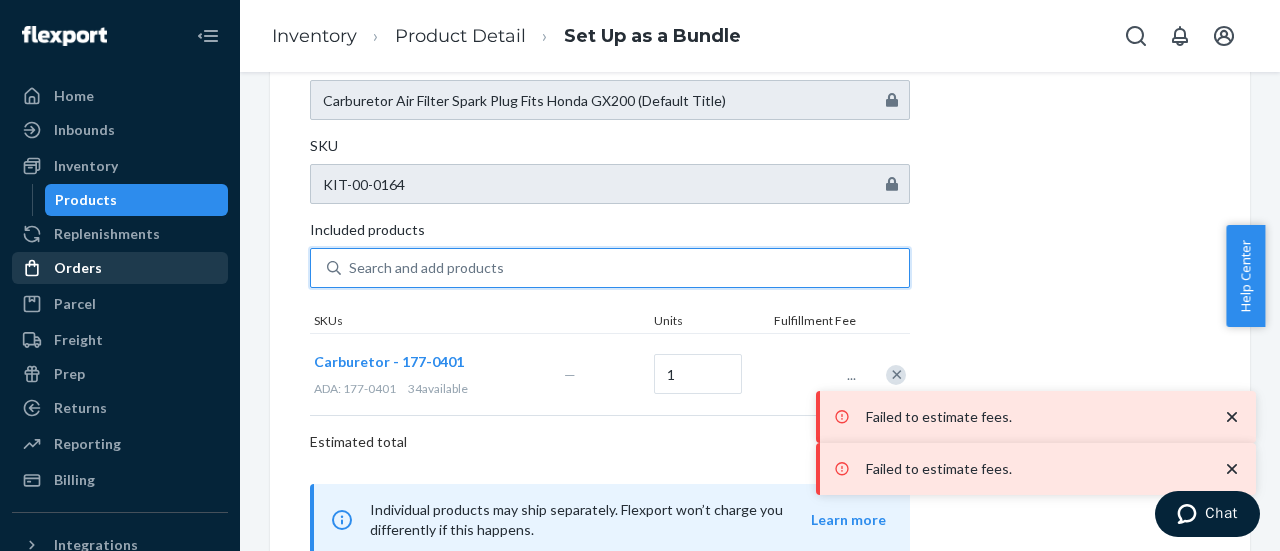 click on "Search and add products" at bounding box center [426, 268] 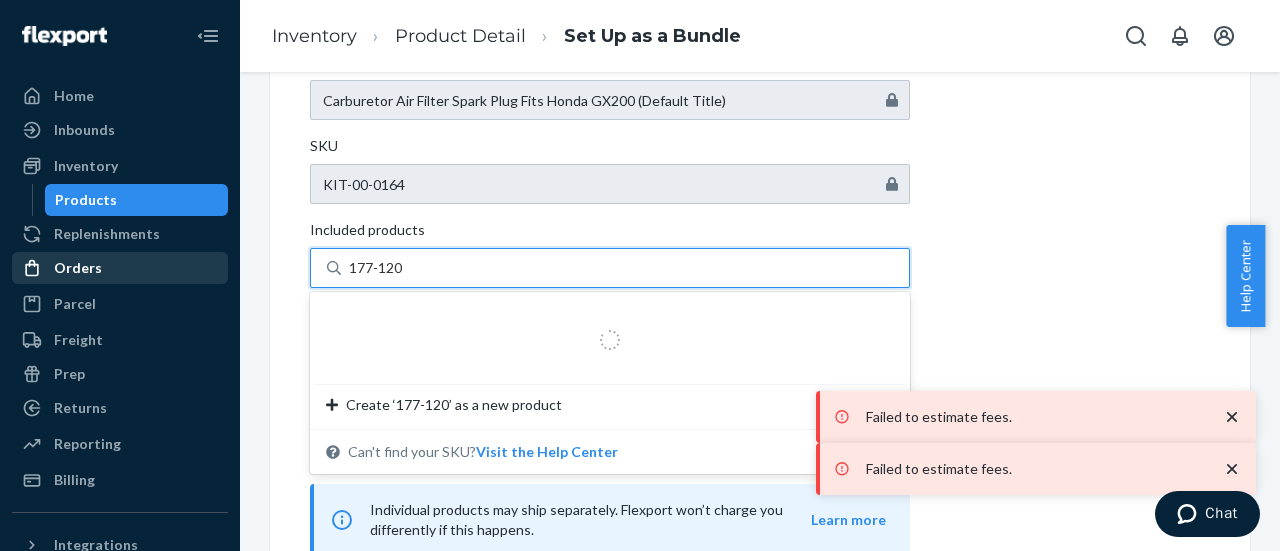 type on "177-1203" 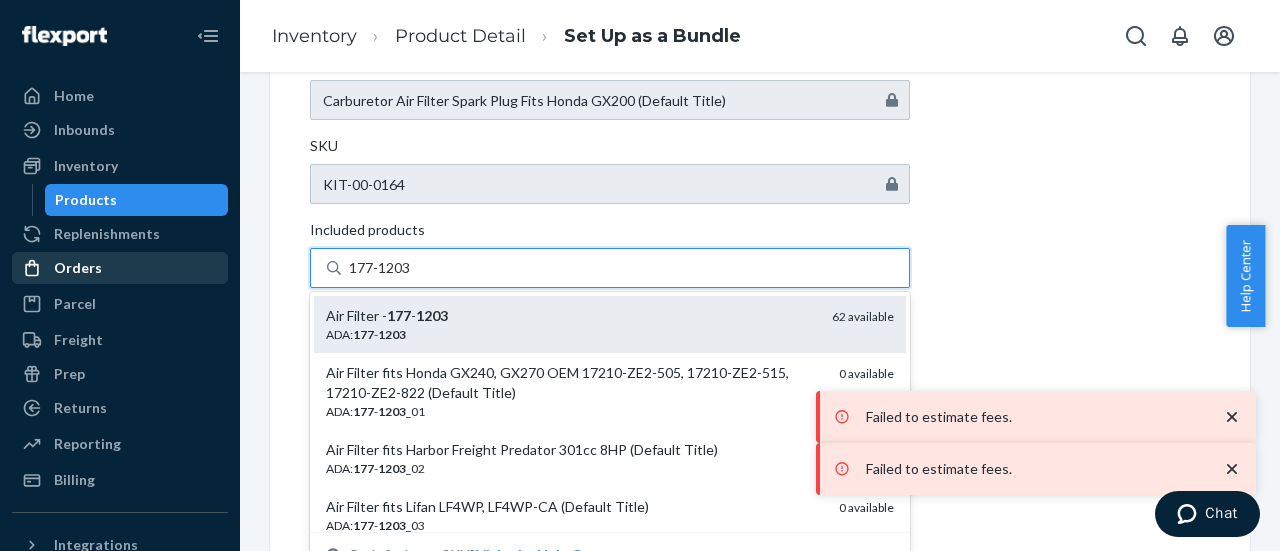 click on "Air Filter -  177 - 1203" at bounding box center [571, 316] 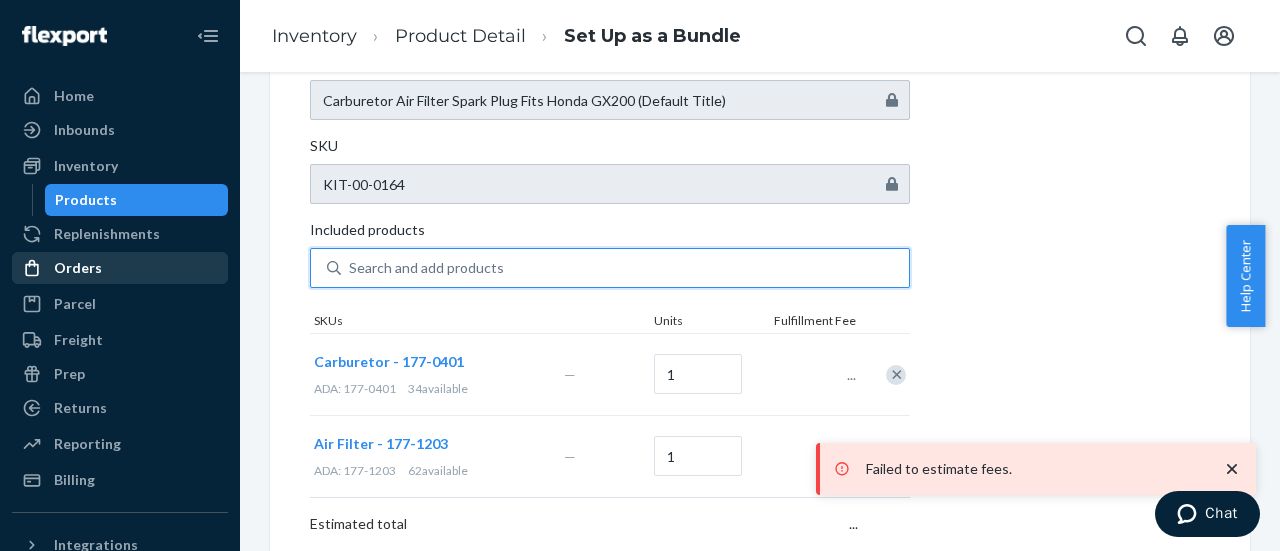 click on "Search and add products" at bounding box center [426, 268] 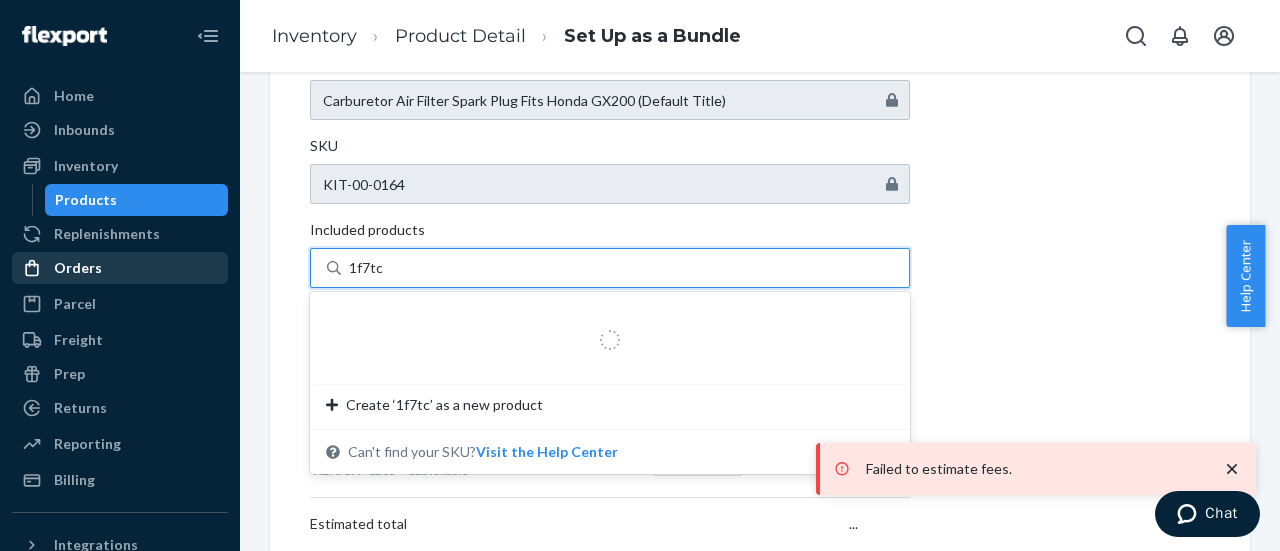 type on "1f7tcx" 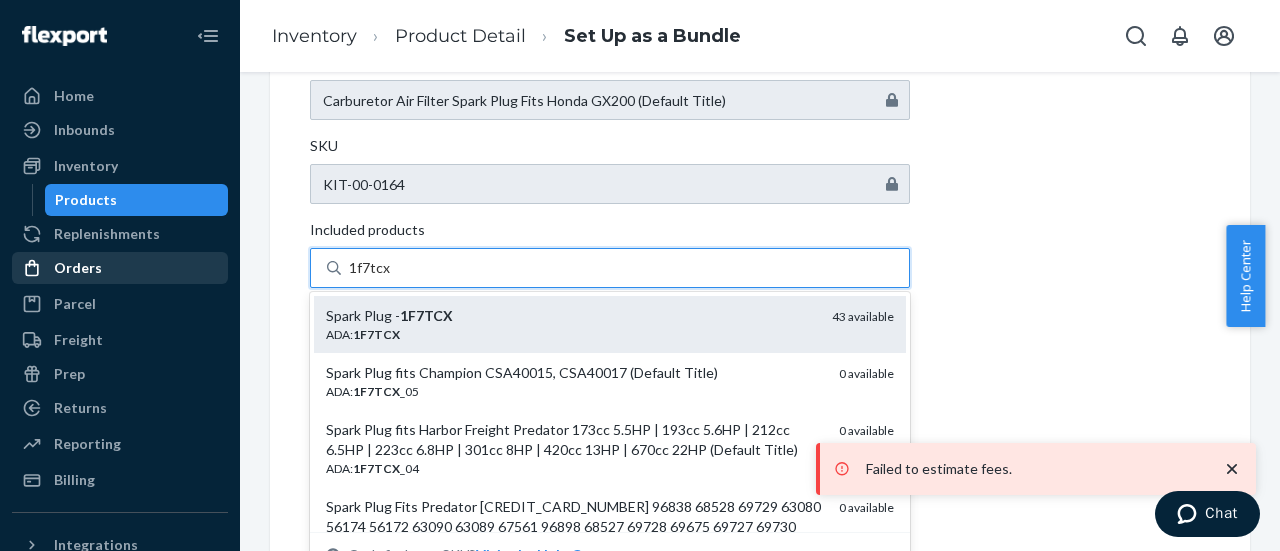 click on "Spark Plug -  1F7TCX" at bounding box center [571, 316] 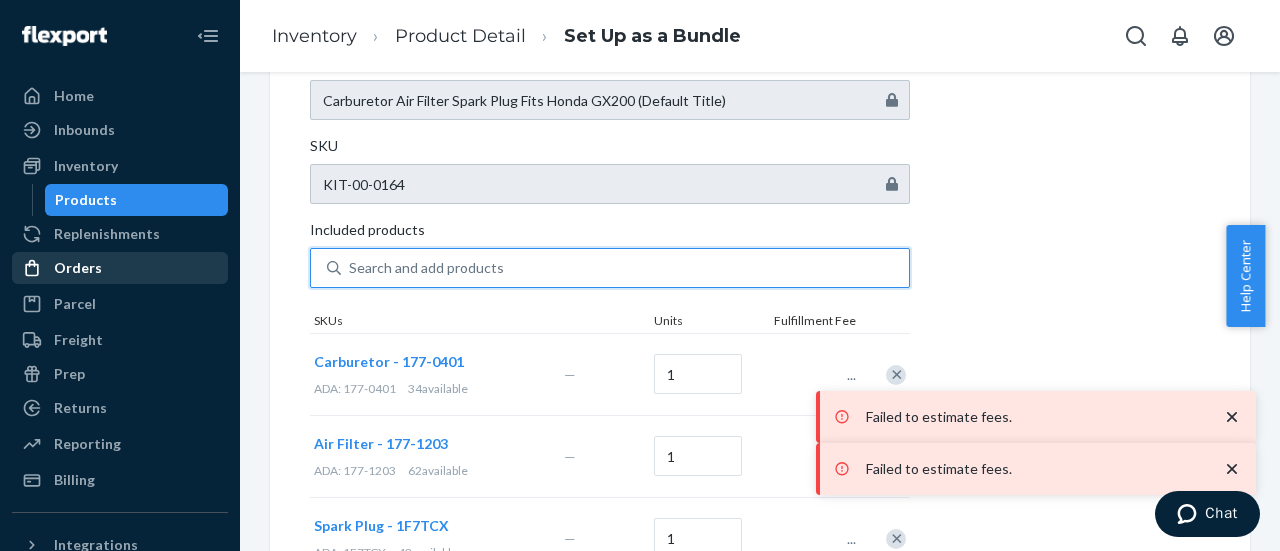 click on "Search and add products" at bounding box center (426, 268) 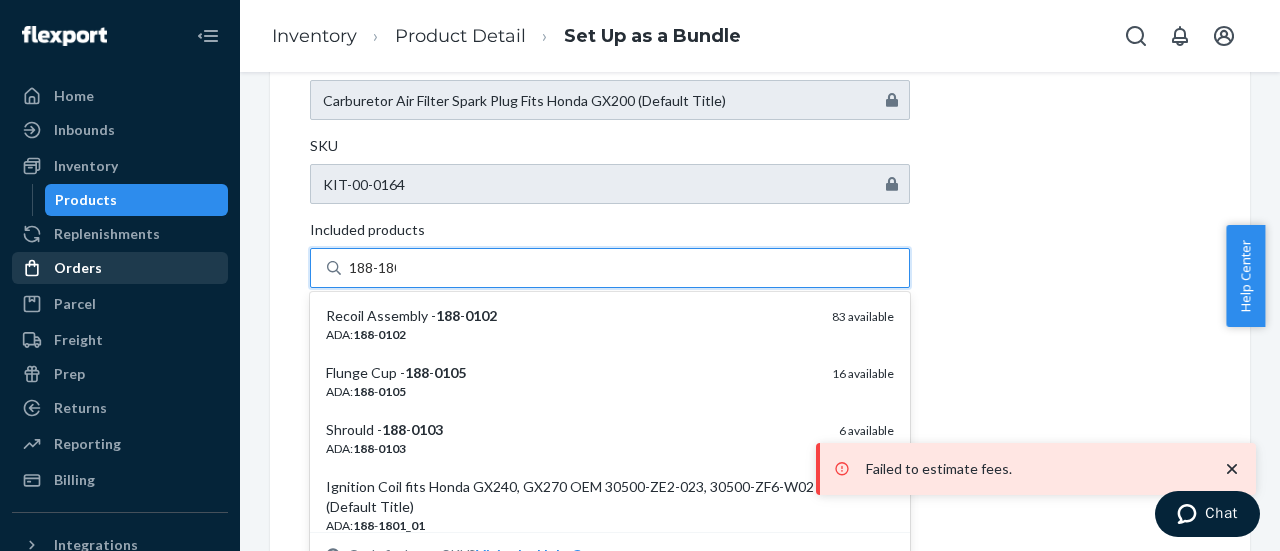 type on "188-1801" 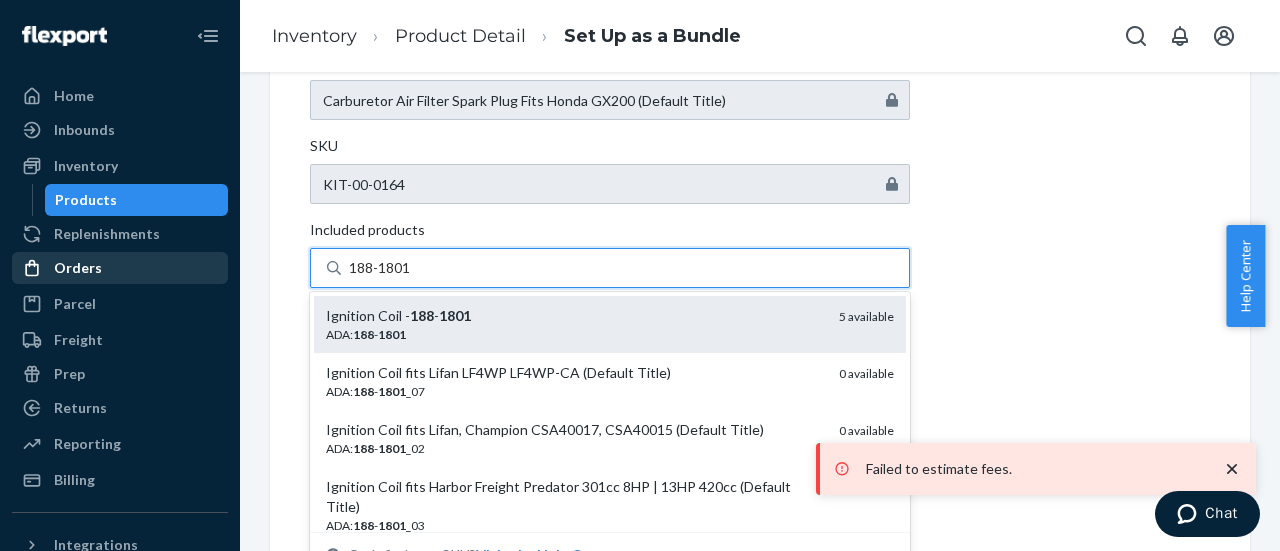 click on "1801" at bounding box center [392, 334] 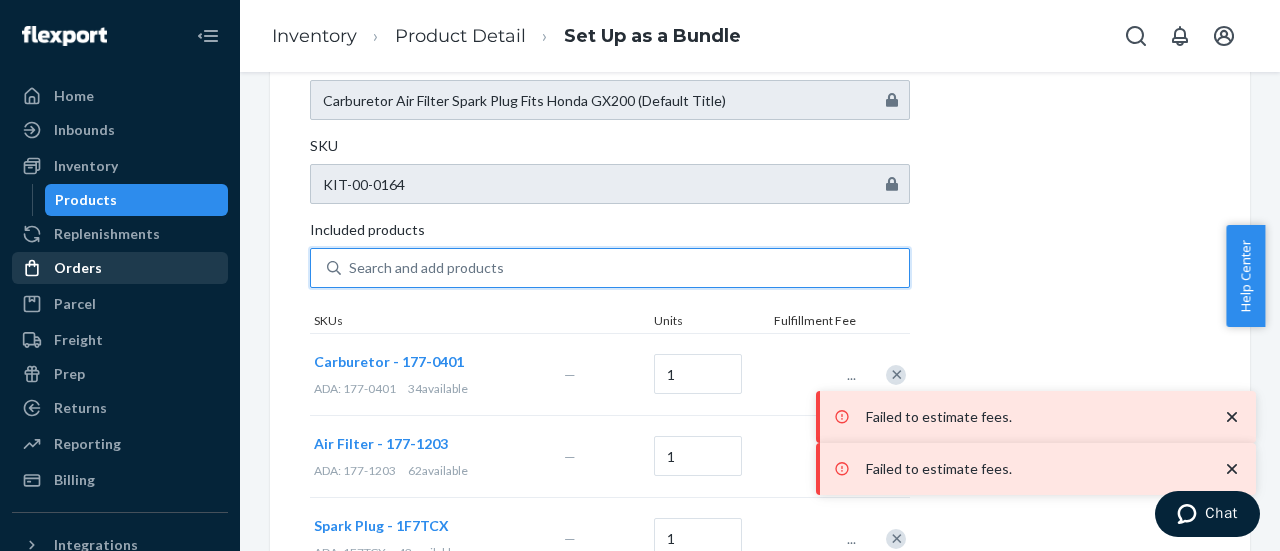 click on "Search and add products" at bounding box center (426, 268) 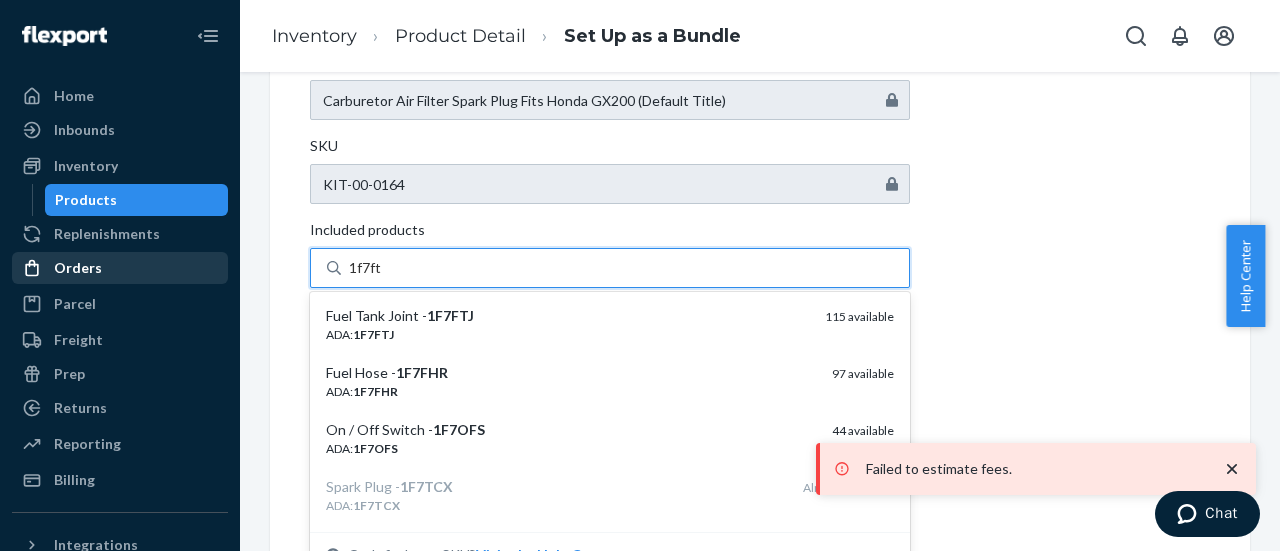 type on "1f7ftj" 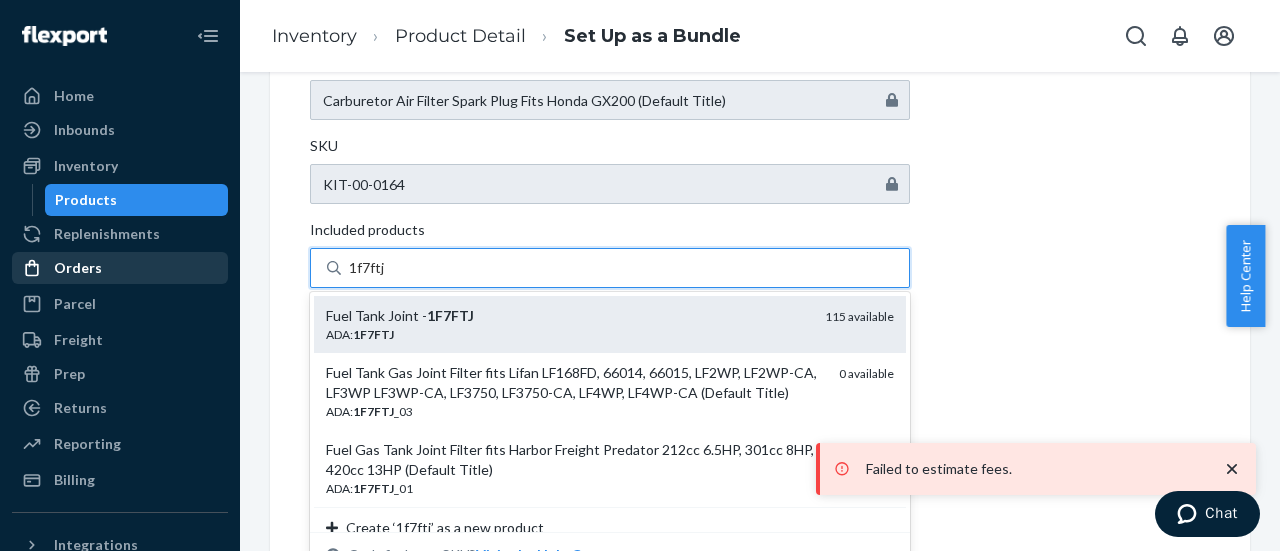 click on "Fuel Tank Joint -  1F7FTJ" at bounding box center [567, 316] 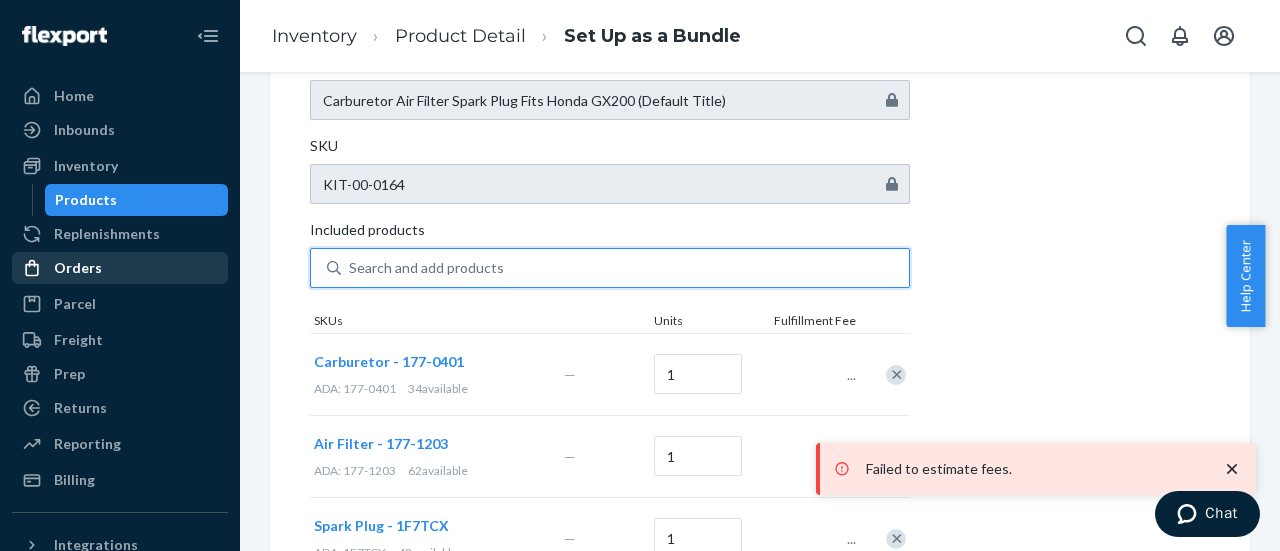 click on "Search and add products" at bounding box center [426, 268] 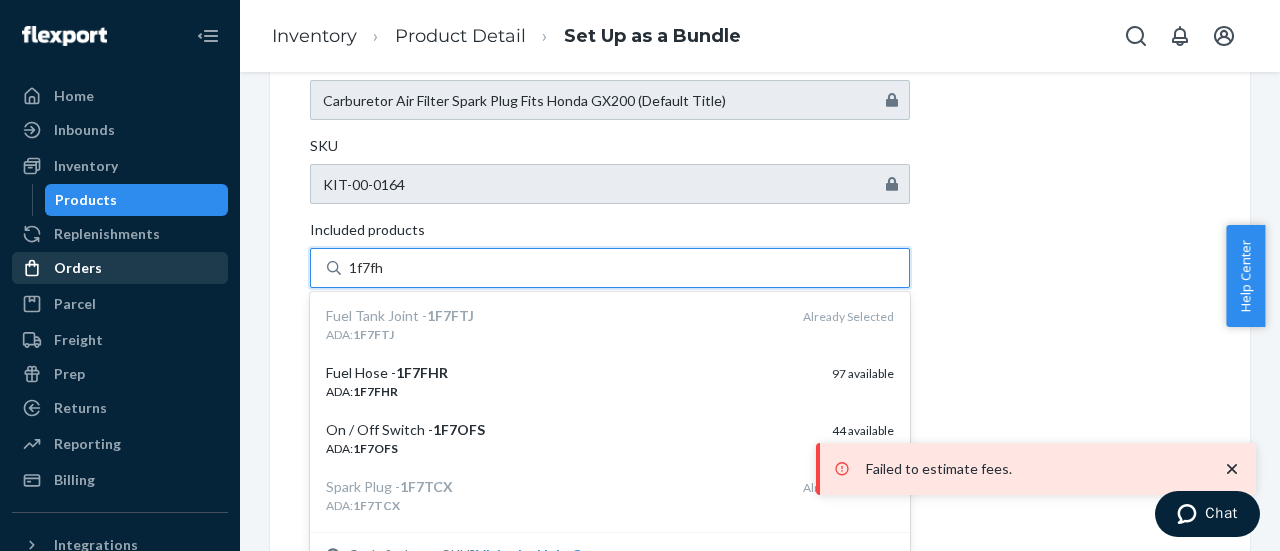 type on "1f7fhr" 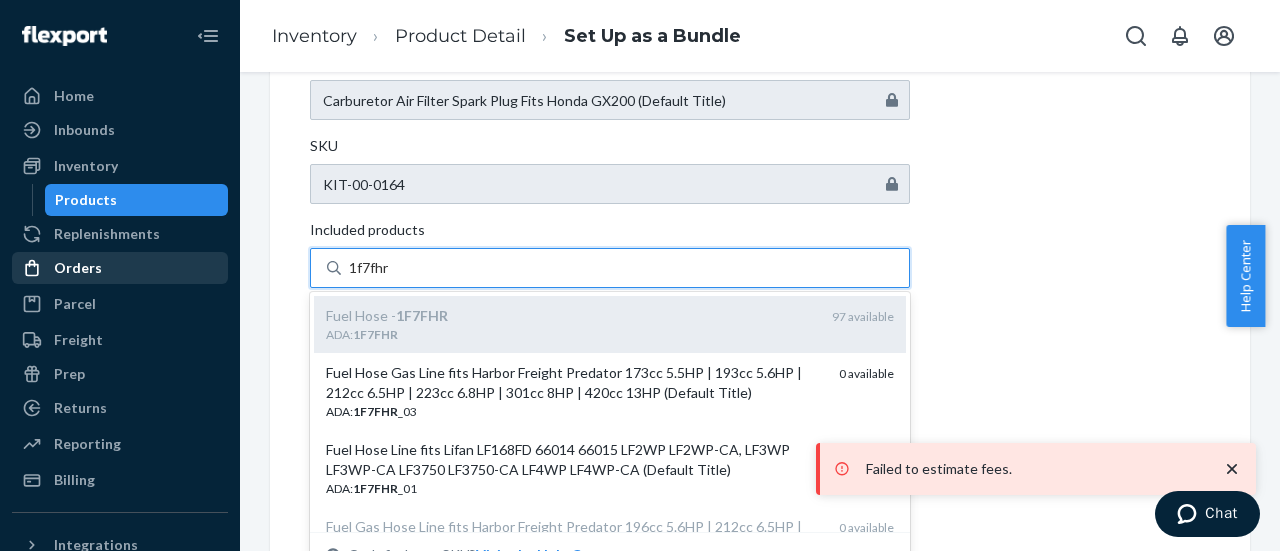click on "1F7FHR" at bounding box center (375, 334) 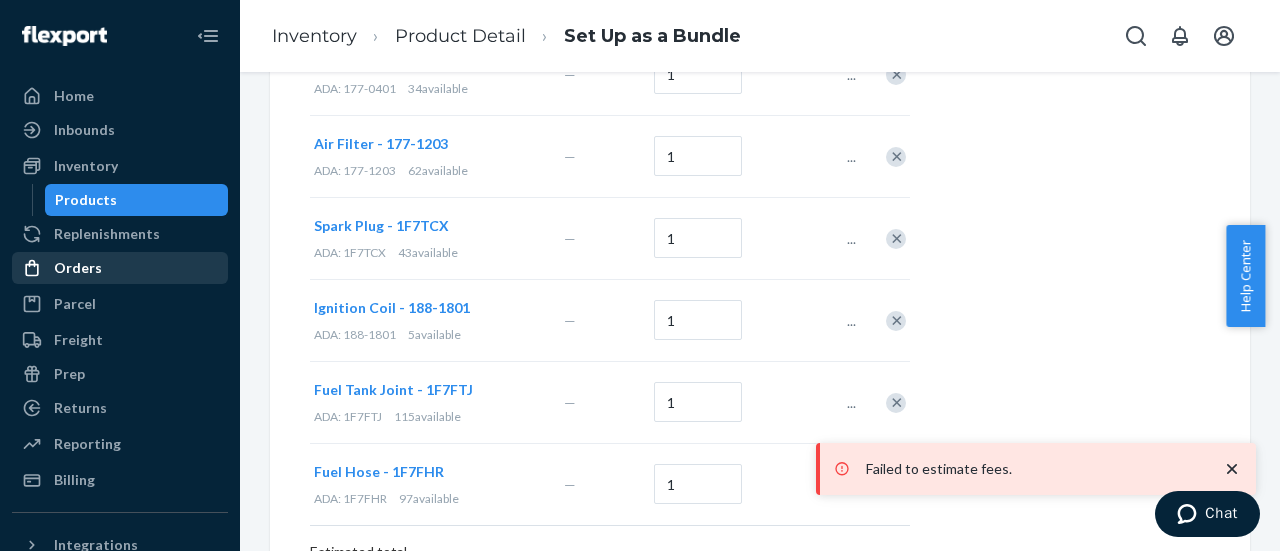 scroll, scrollTop: 716, scrollLeft: 0, axis: vertical 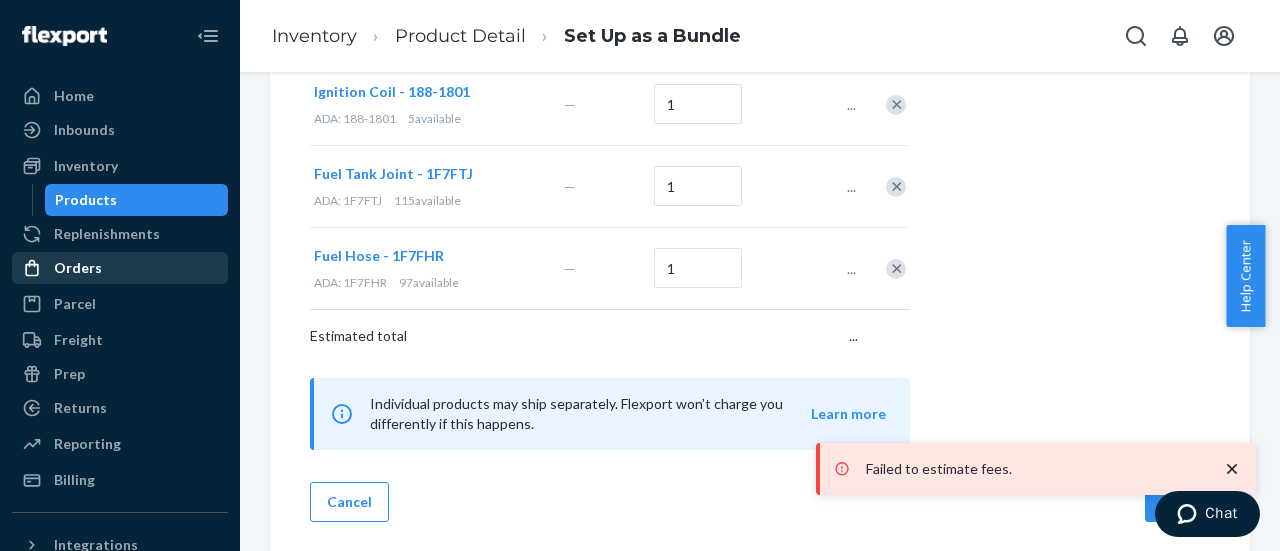 drag, startPoint x: 1148, startPoint y: 505, endPoint x: 984, endPoint y: 526, distance: 165.33905 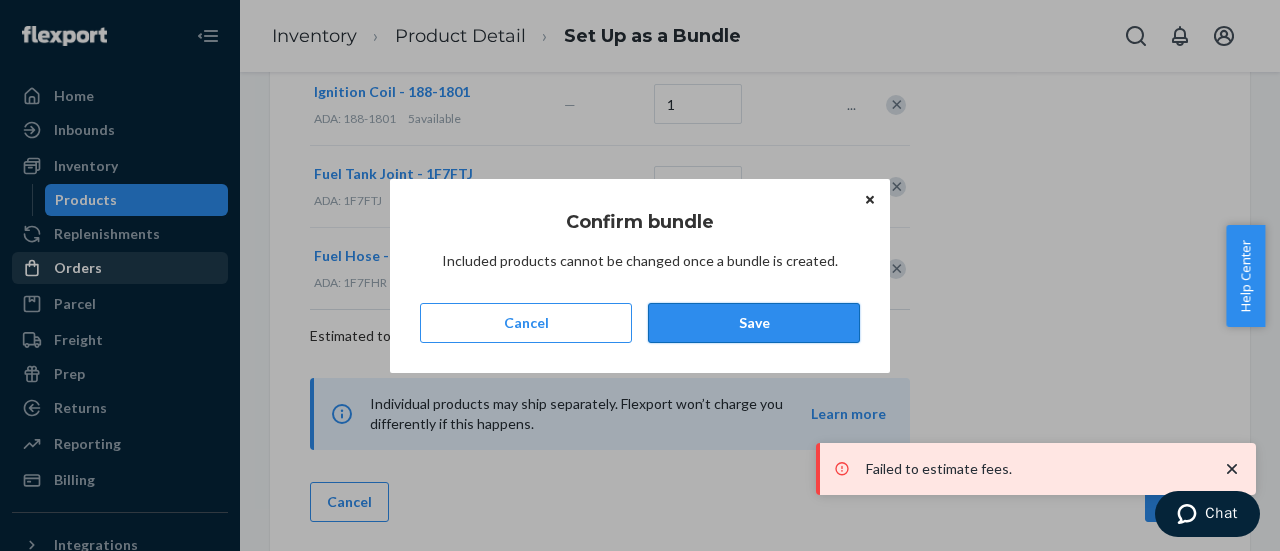 click on "Save" at bounding box center (754, 323) 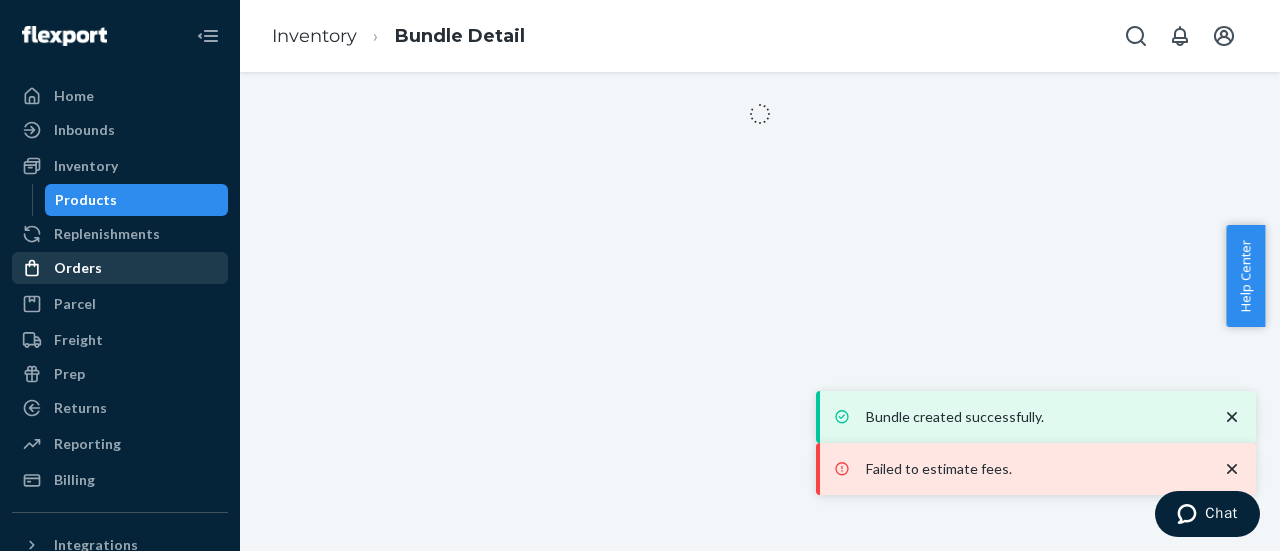 scroll, scrollTop: 0, scrollLeft: 0, axis: both 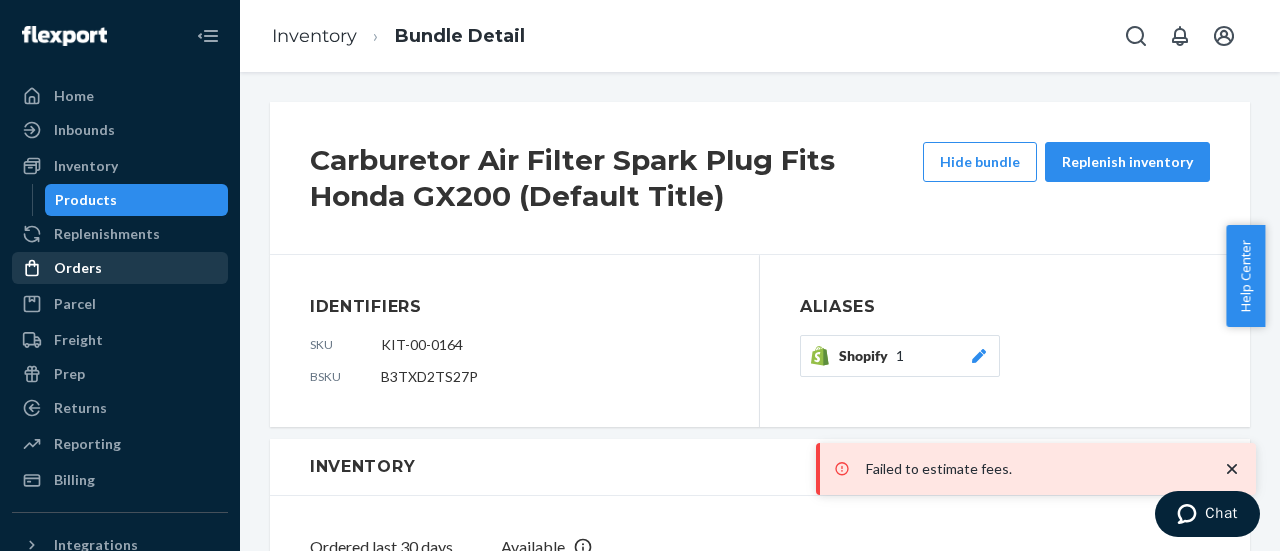 click on "KIT-00-0164" at bounding box center (550, 345) 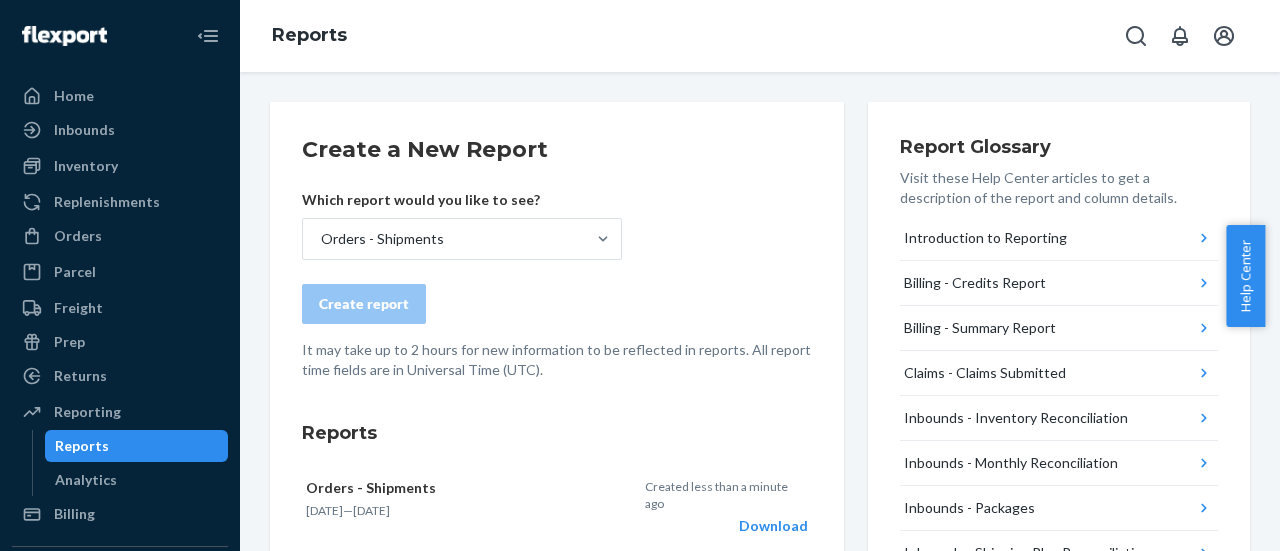 scroll, scrollTop: 0, scrollLeft: 0, axis: both 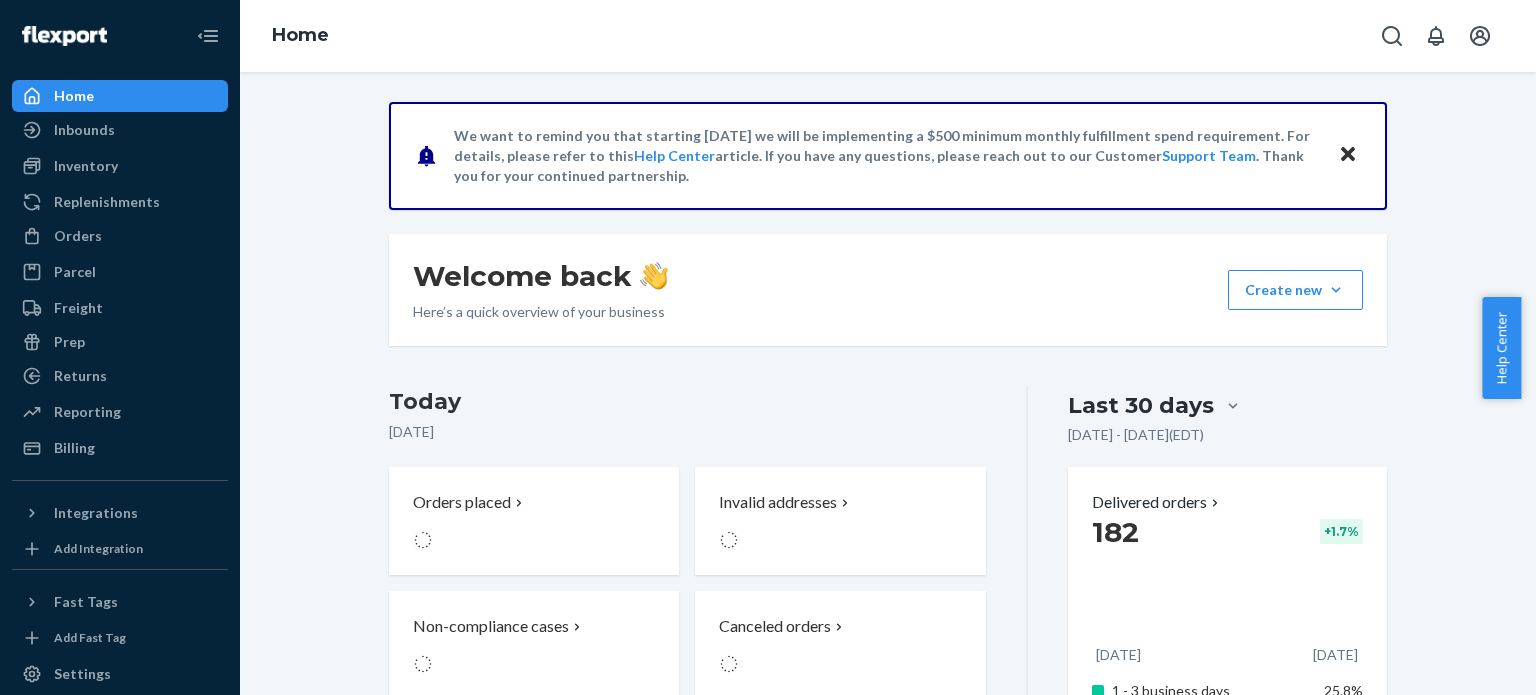 click on "Help Center" at bounding box center [1501, 348] 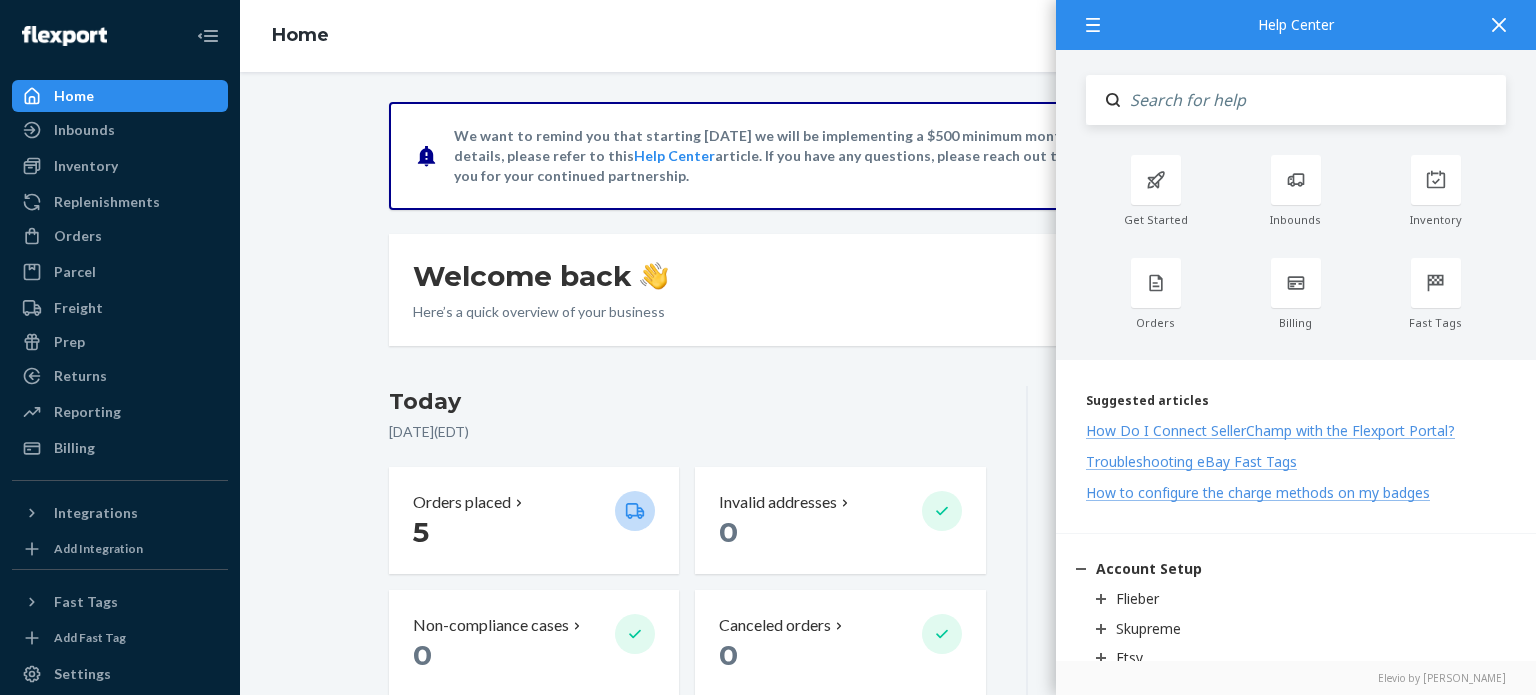 click on "Today" at bounding box center (687, 402) 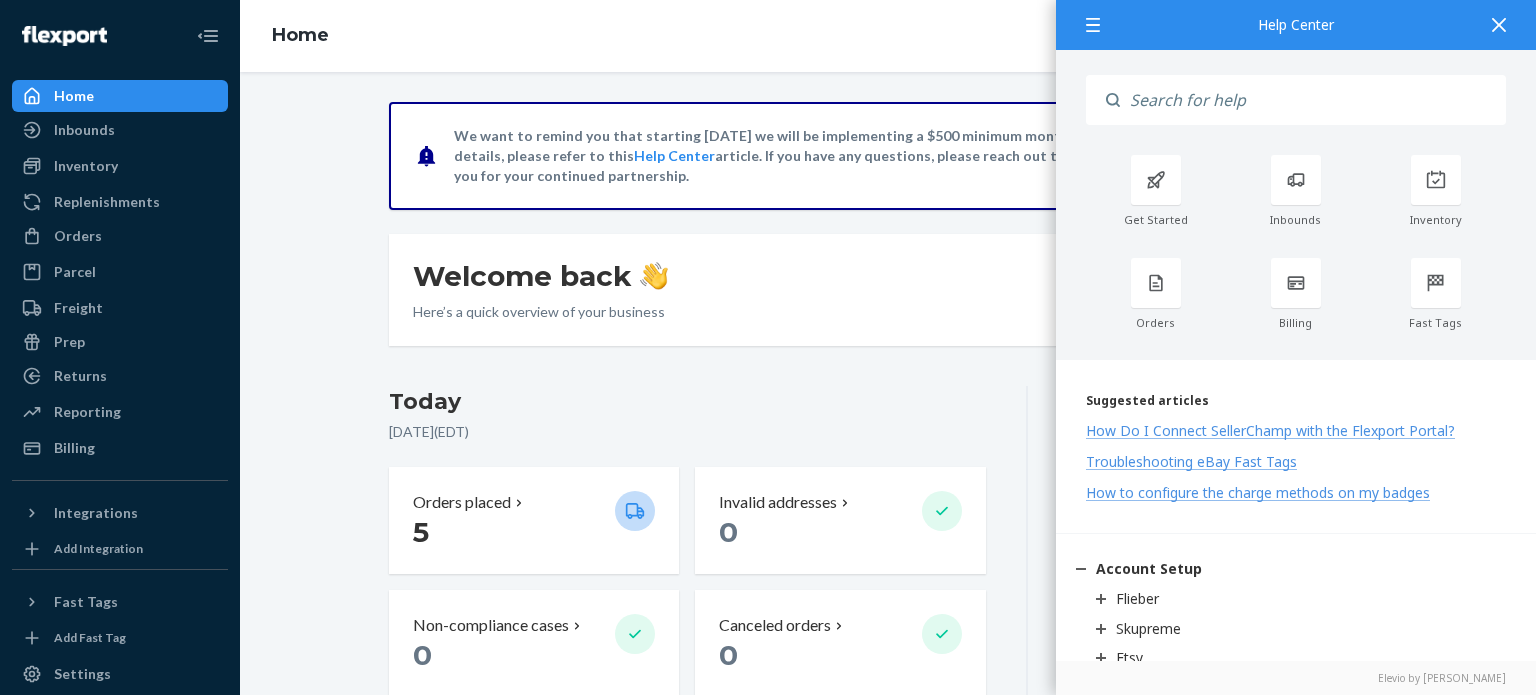 click at bounding box center (1499, 24) 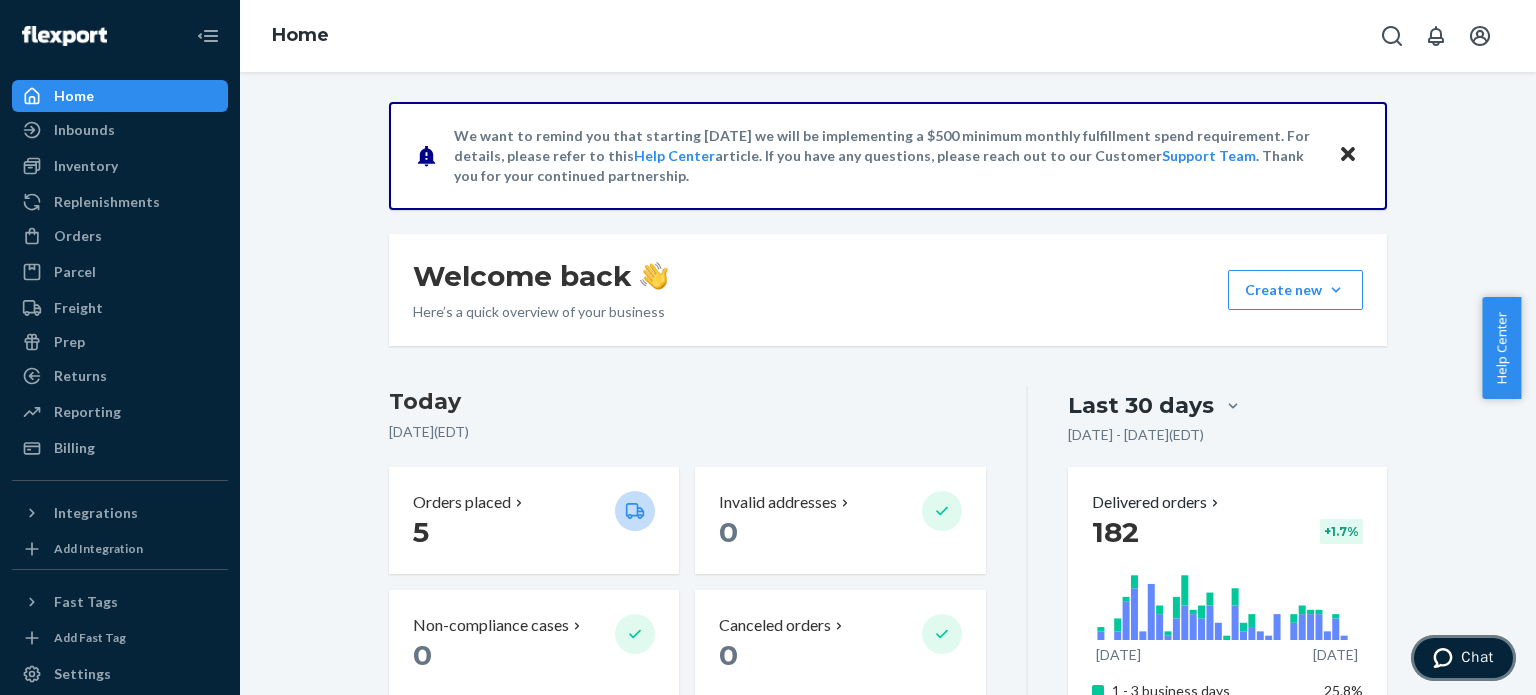 drag, startPoint x: 1436, startPoint y: 661, endPoint x: 1419, endPoint y: 648, distance: 21.400934 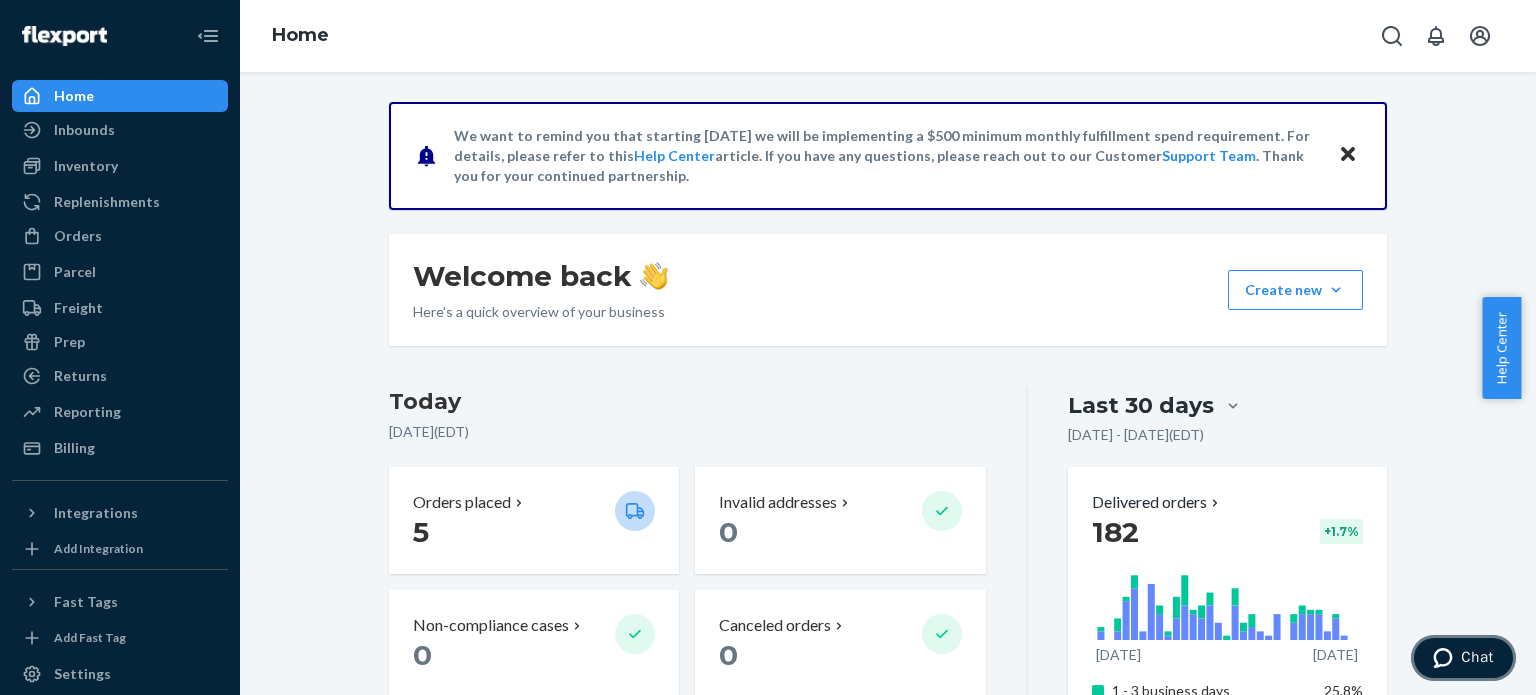click 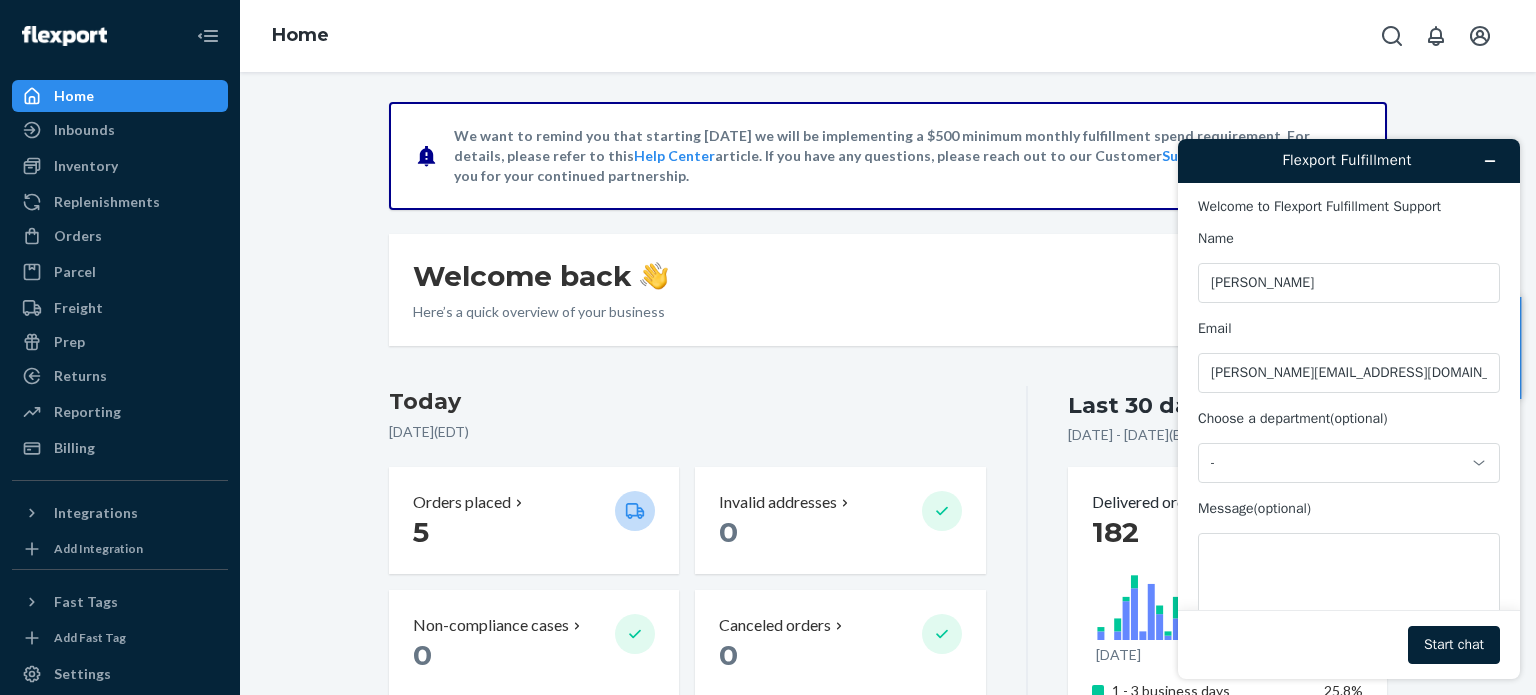 scroll, scrollTop: 0, scrollLeft: 0, axis: both 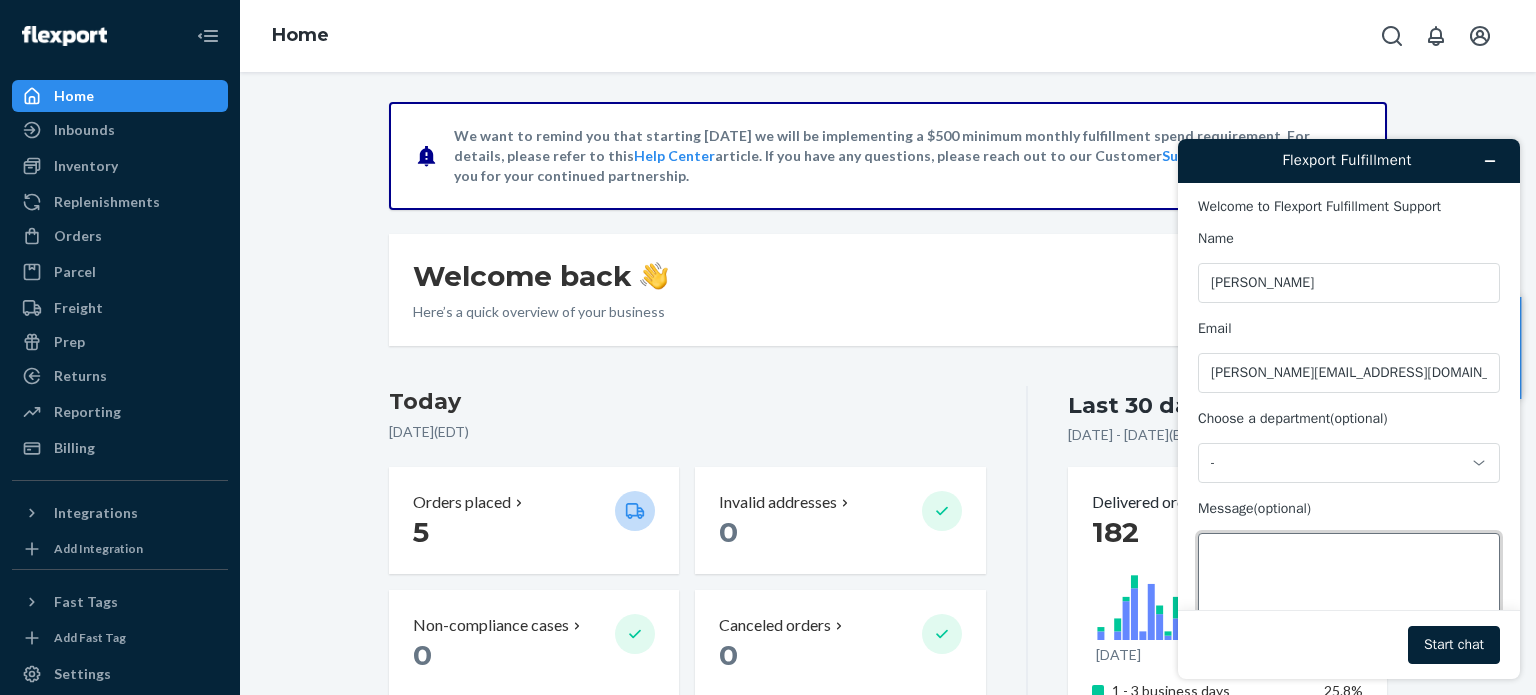 click on "Message  (optional)" at bounding box center [1349, 589] 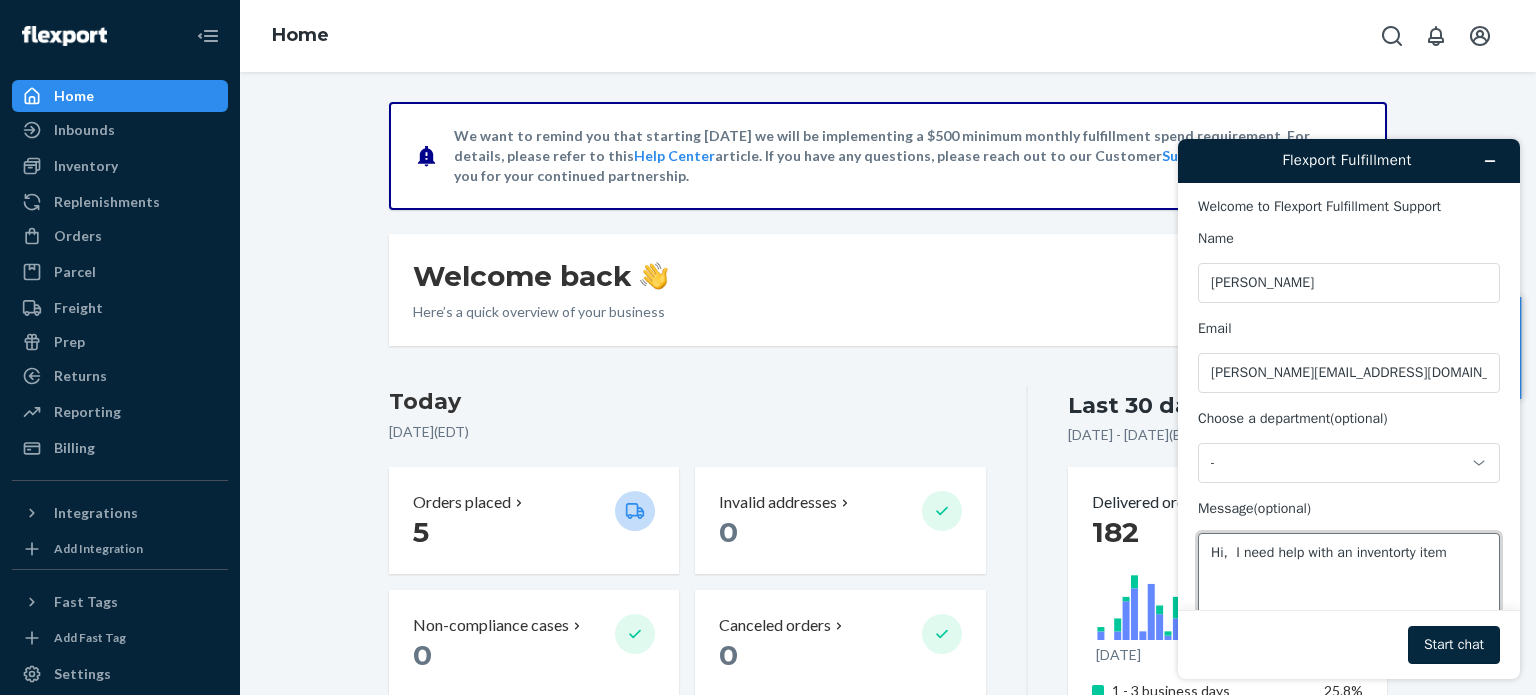 type on "Hi,  I need help with an inventorty item" 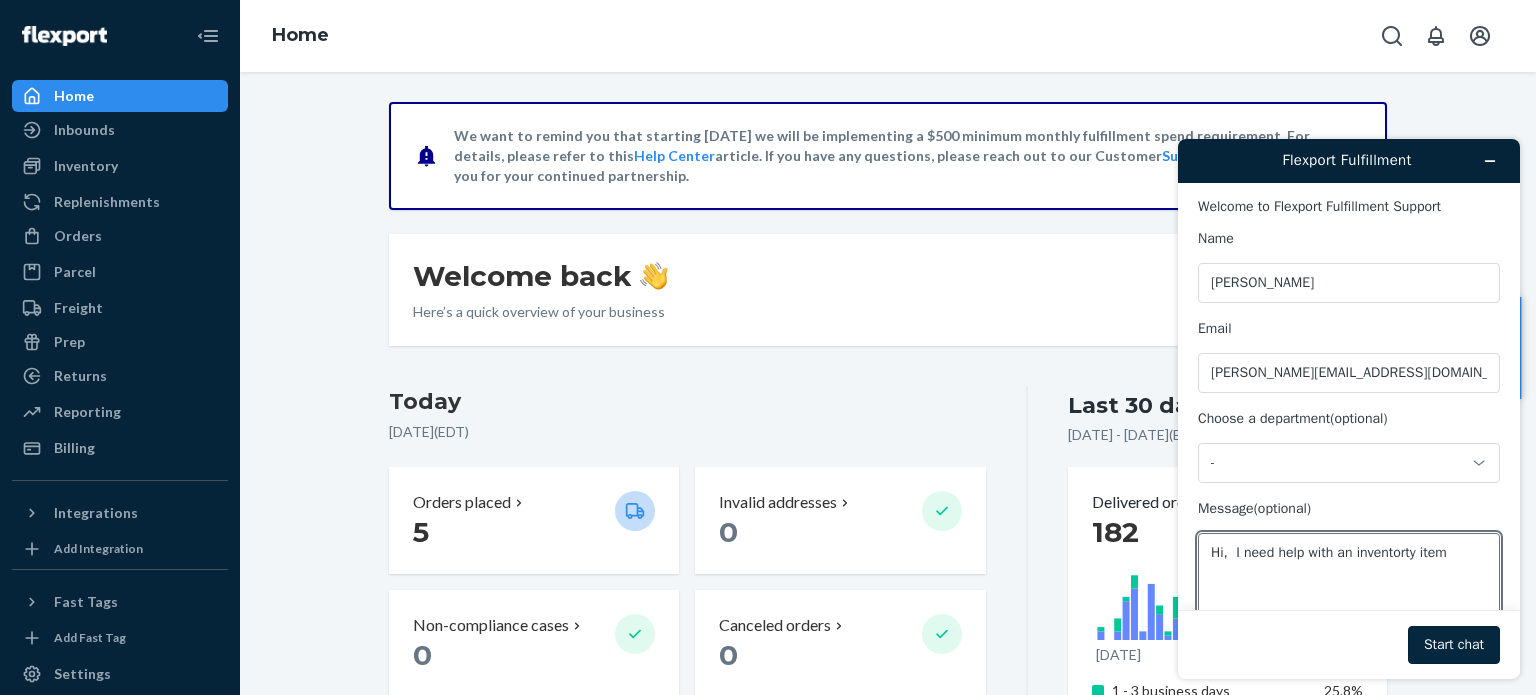 click on "Start chat" at bounding box center (1454, 645) 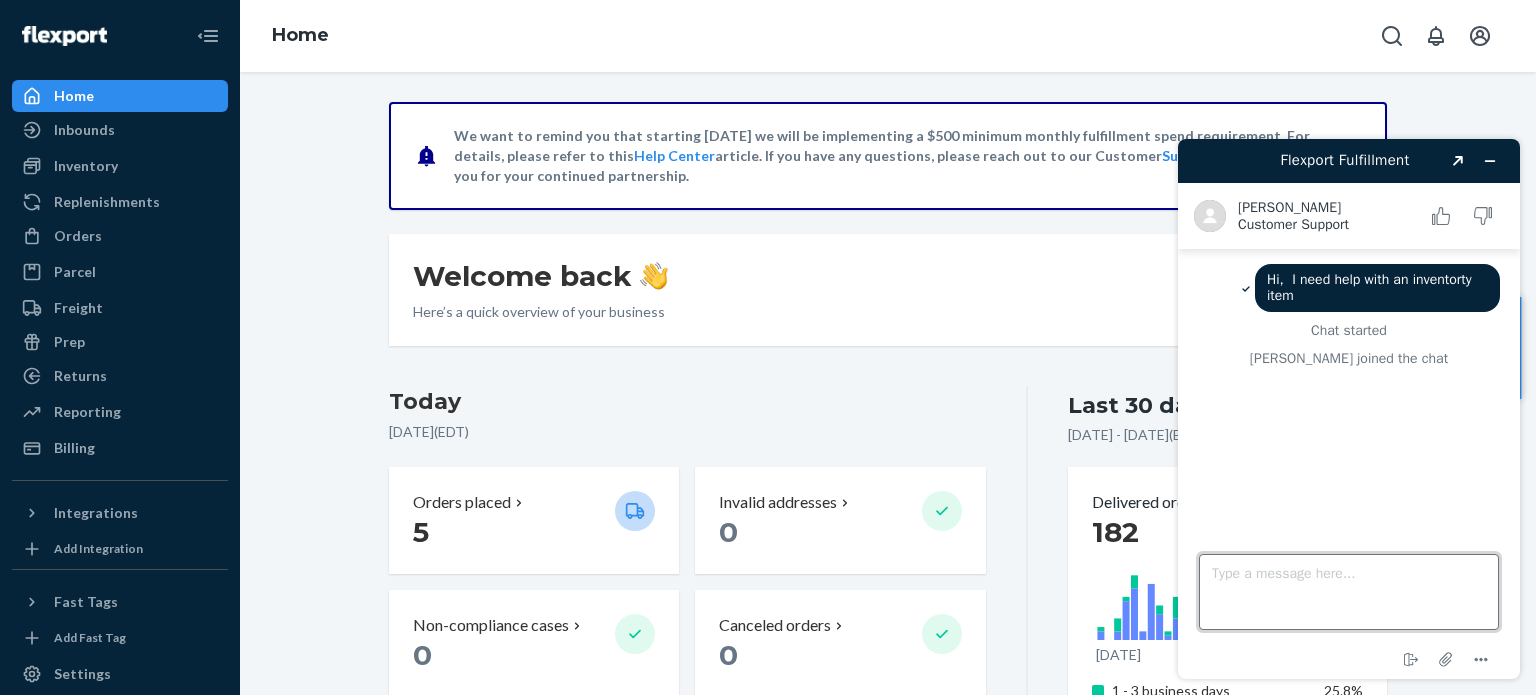 click on "Type a message here..." at bounding box center (1349, 592) 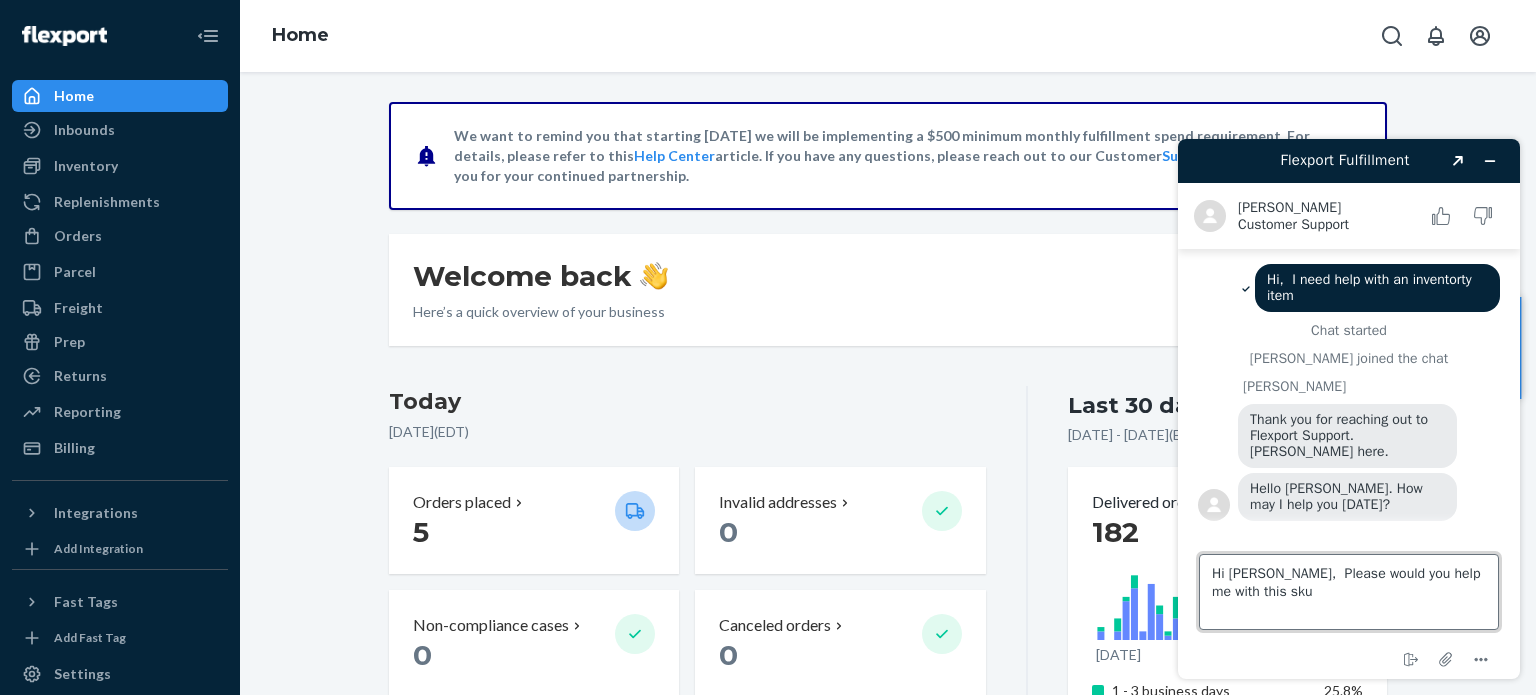 paste on "DJNT8T9A84U" 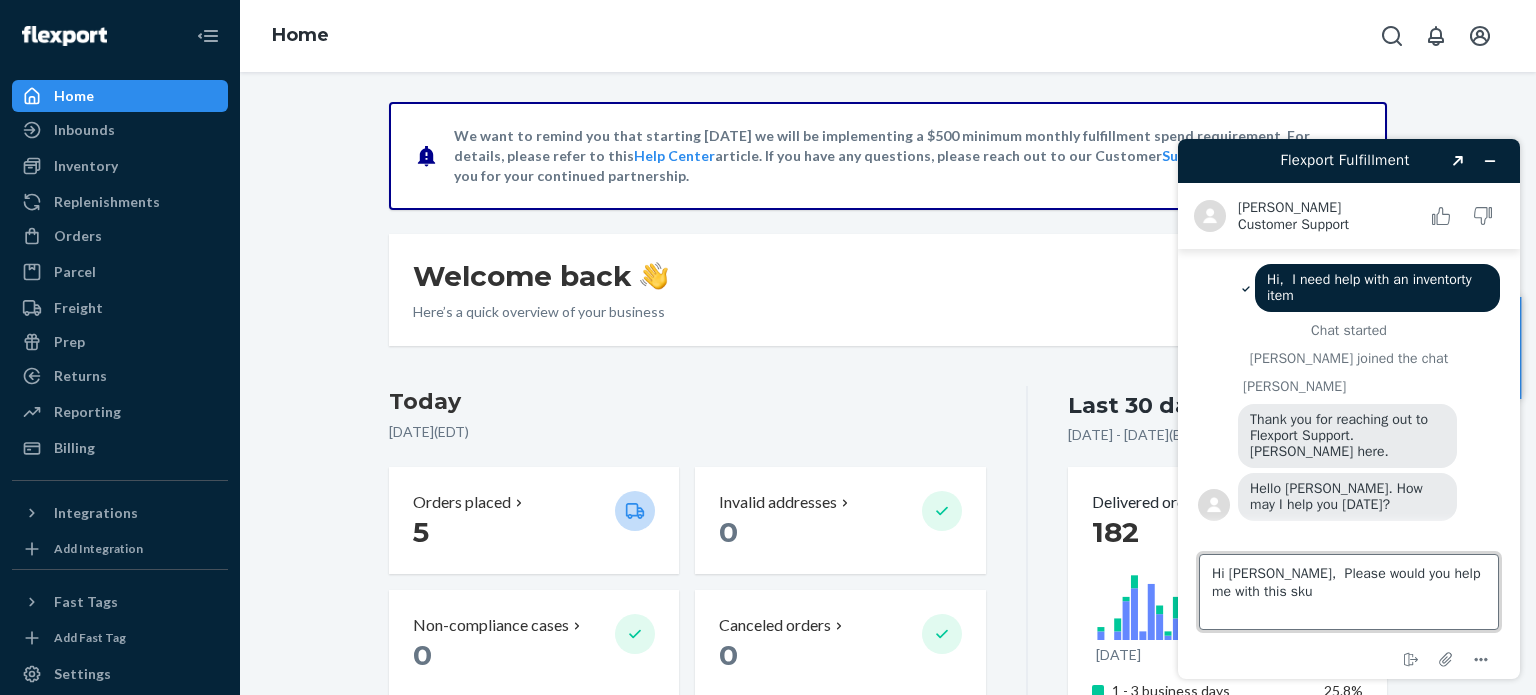 type on "Hi Beatrice,  Please would you help me with this sku DJNT8T9A84U" 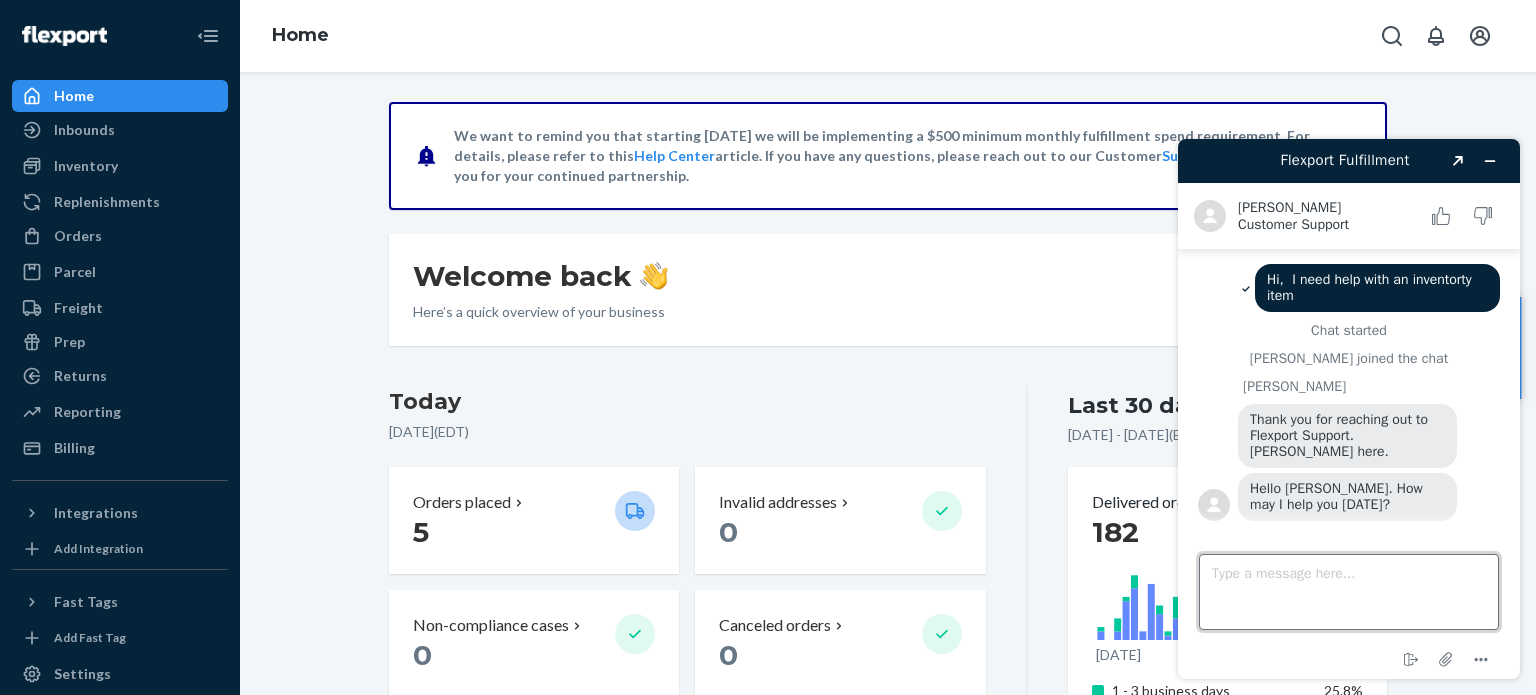 scroll, scrollTop: 42, scrollLeft: 0, axis: vertical 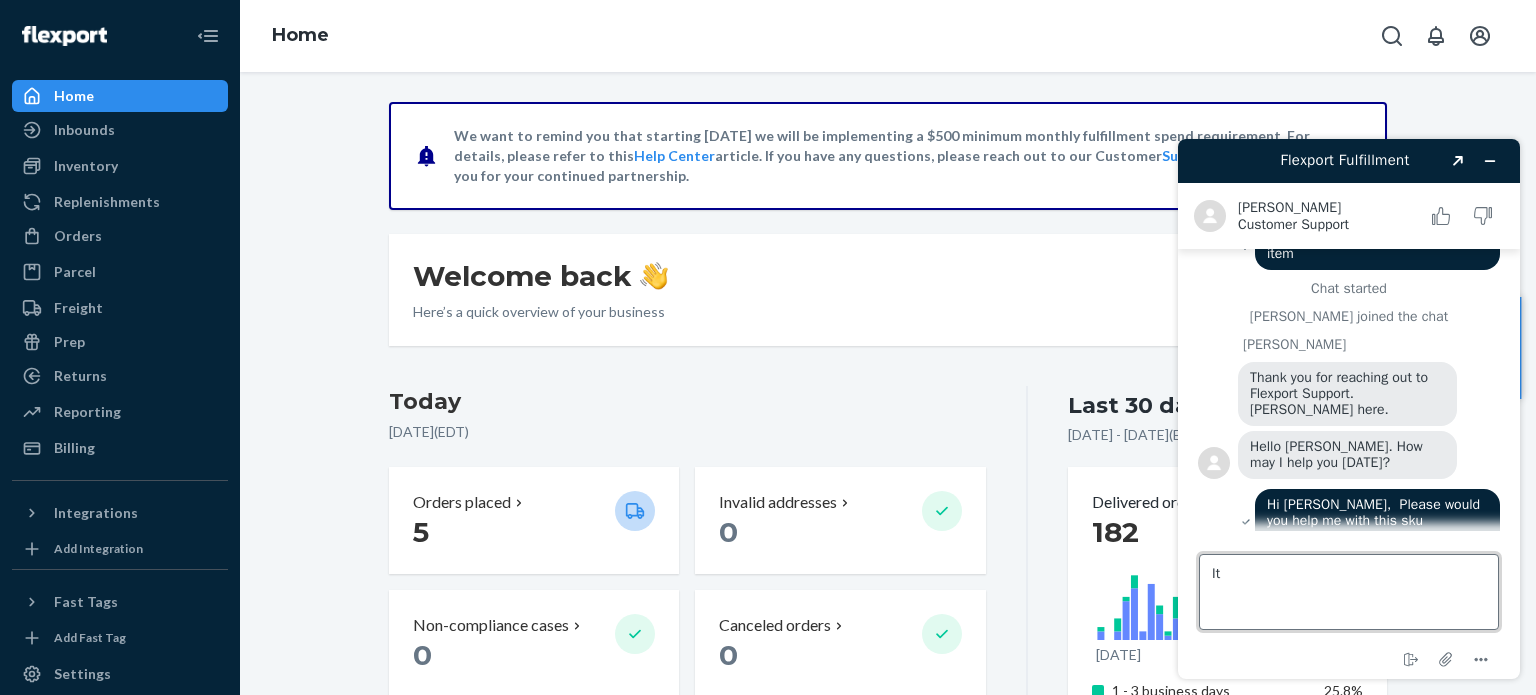 type on "I" 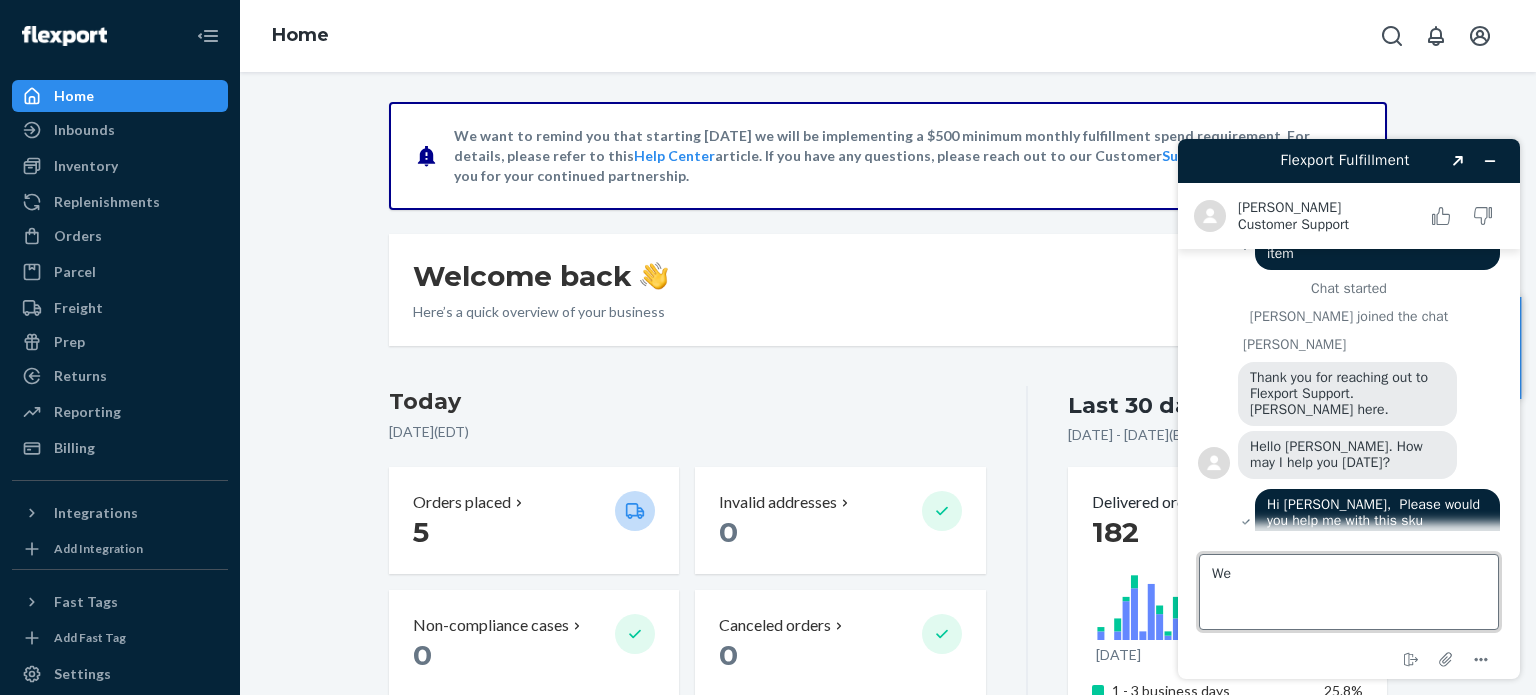 type on "W" 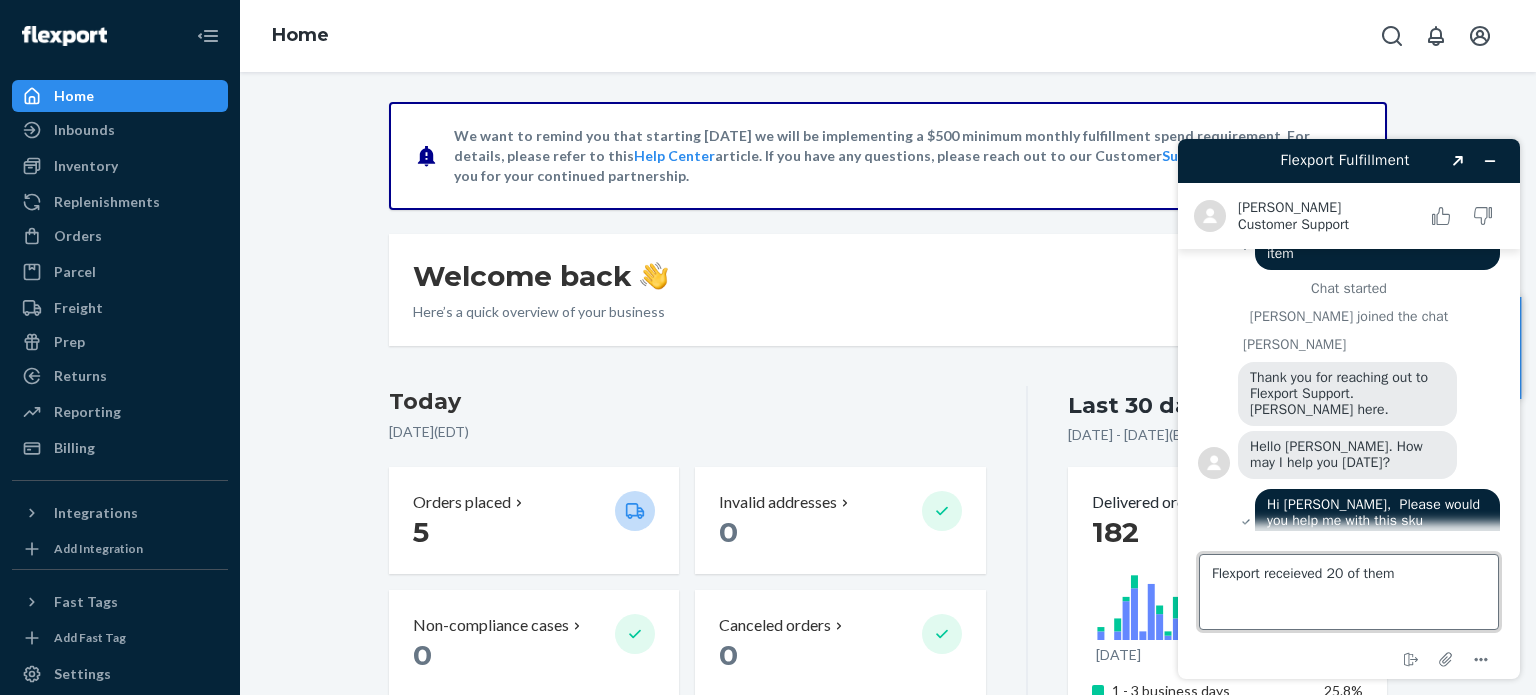 click on "Flexport receieved 20 of them" at bounding box center [1349, 592] 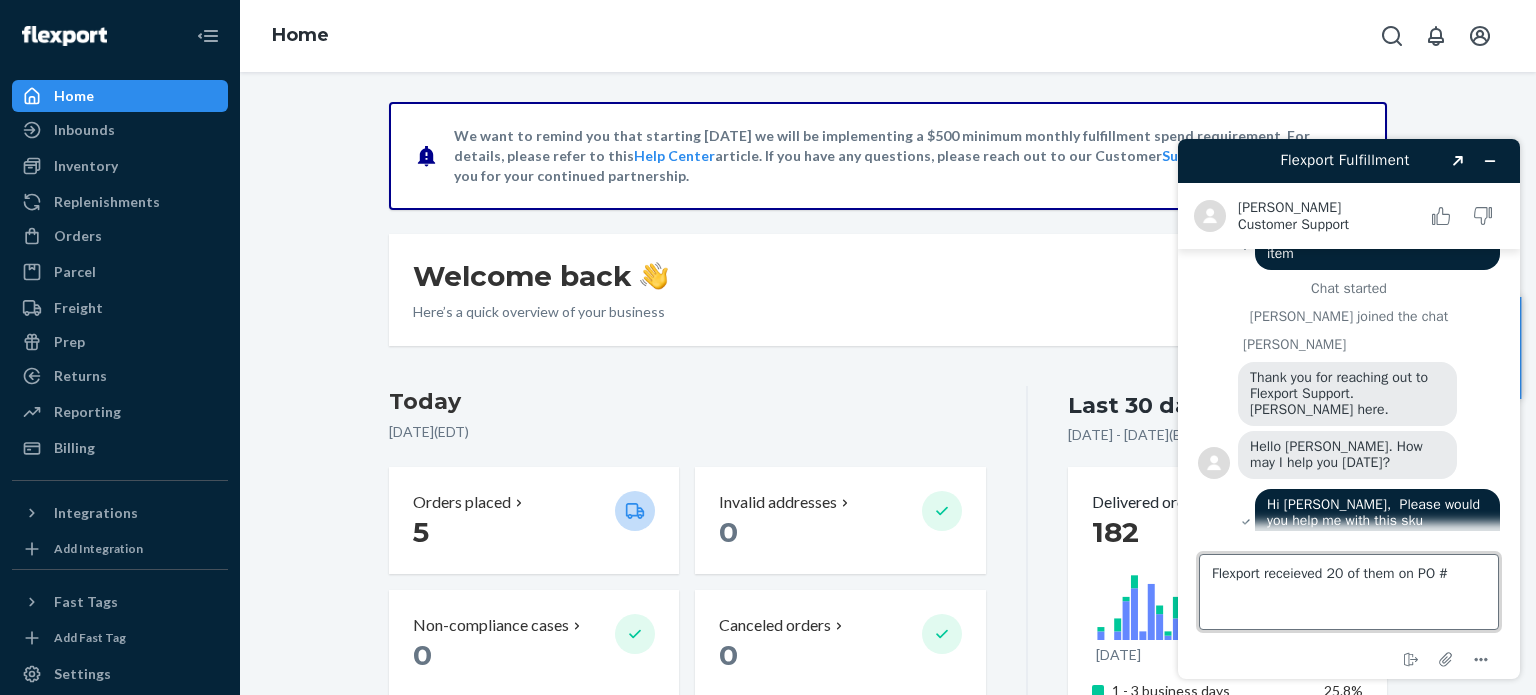click on "Flexport receieved 20 of them on PO #" at bounding box center (1349, 592) 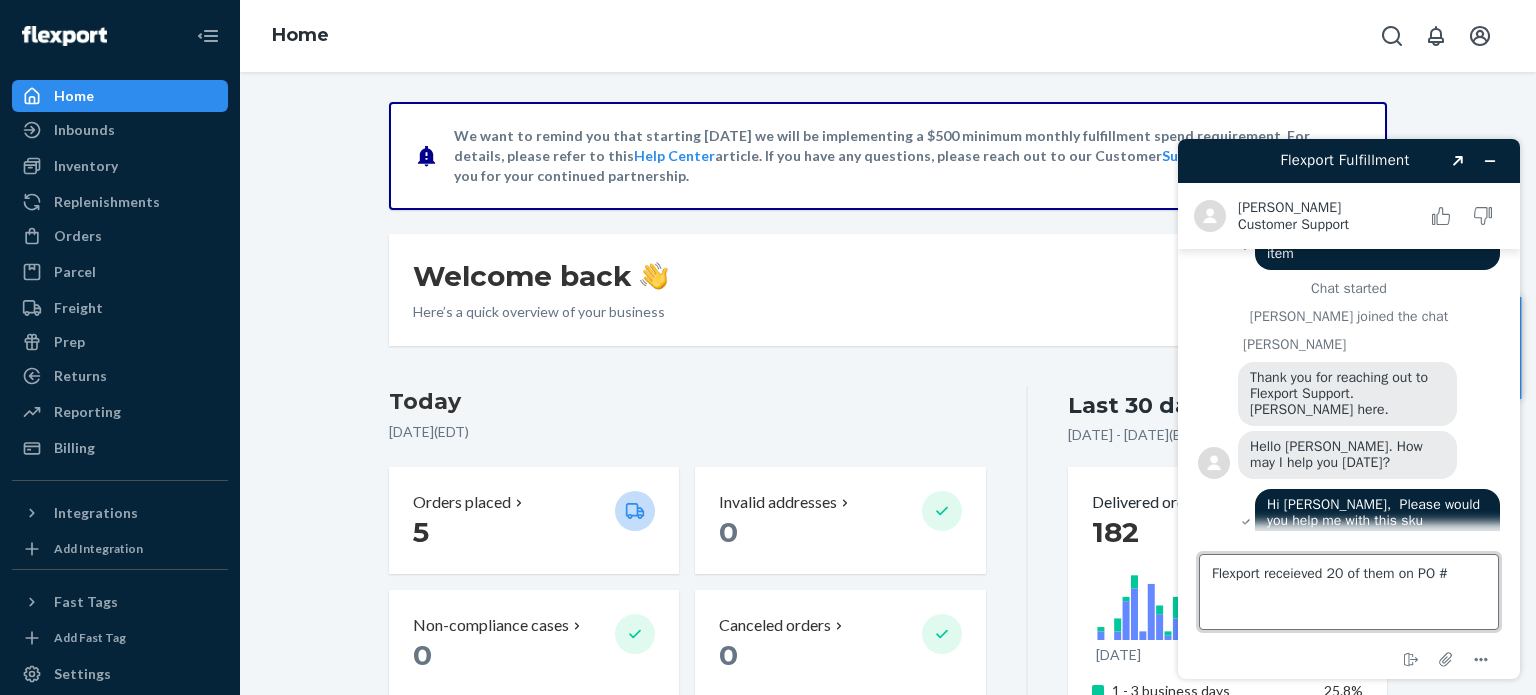 click on "Flexport receieved 20 of them on PO #" at bounding box center (1349, 592) 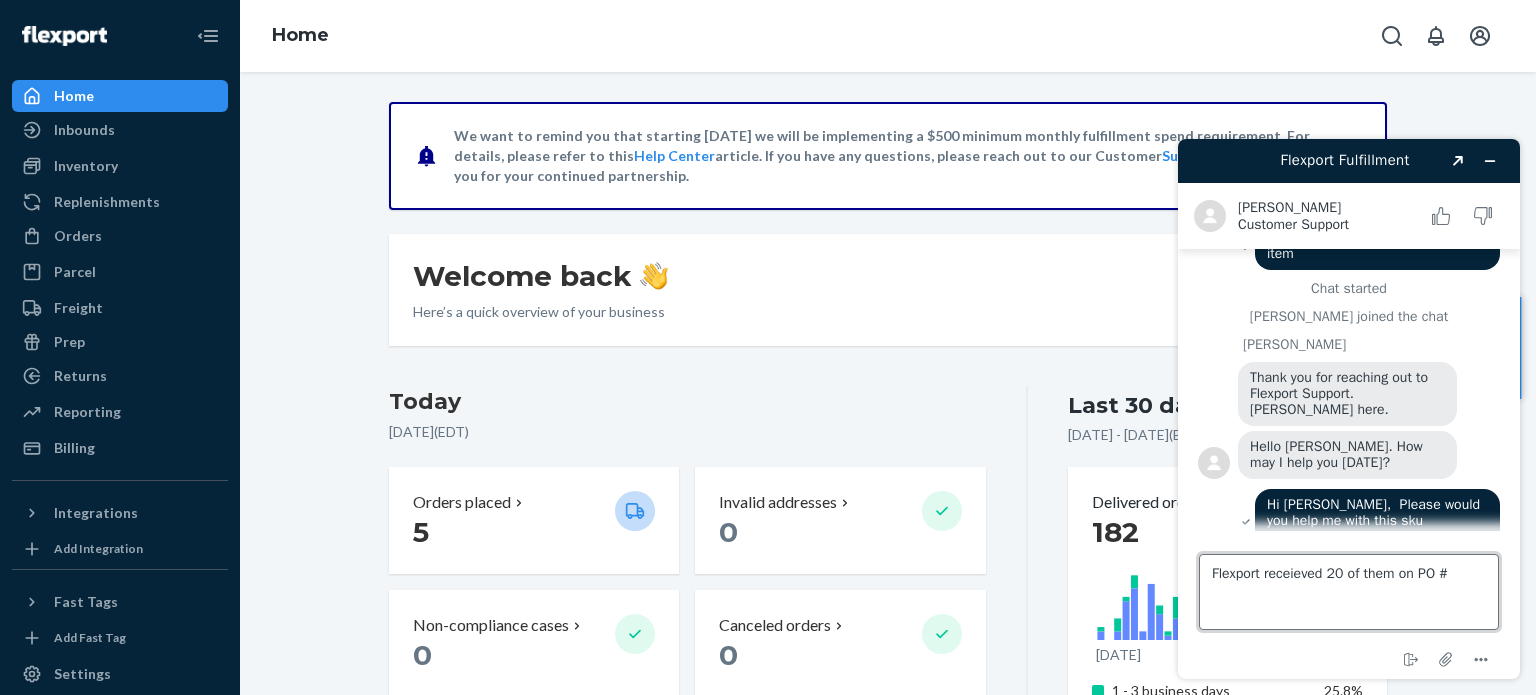 scroll, scrollTop: 48, scrollLeft: 0, axis: vertical 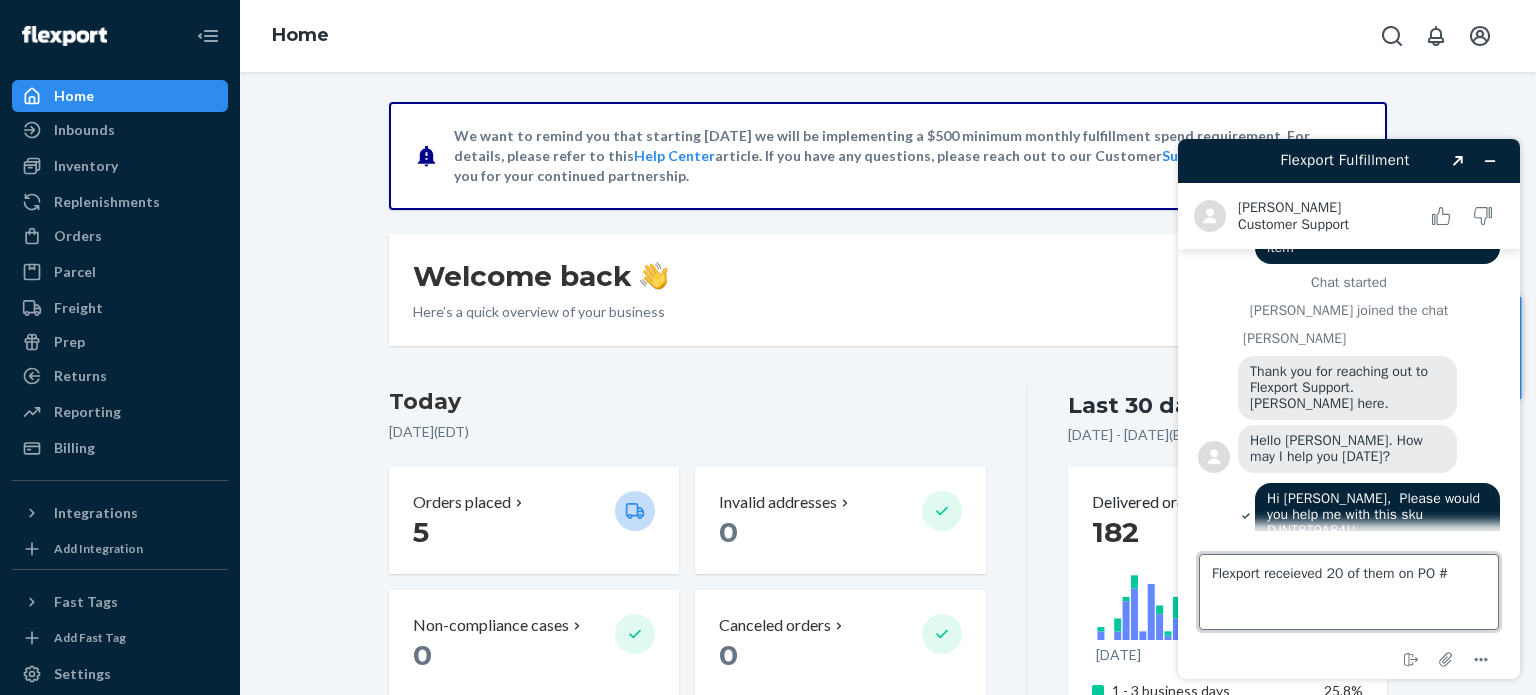 paste on "Flexport PO# 9719106" 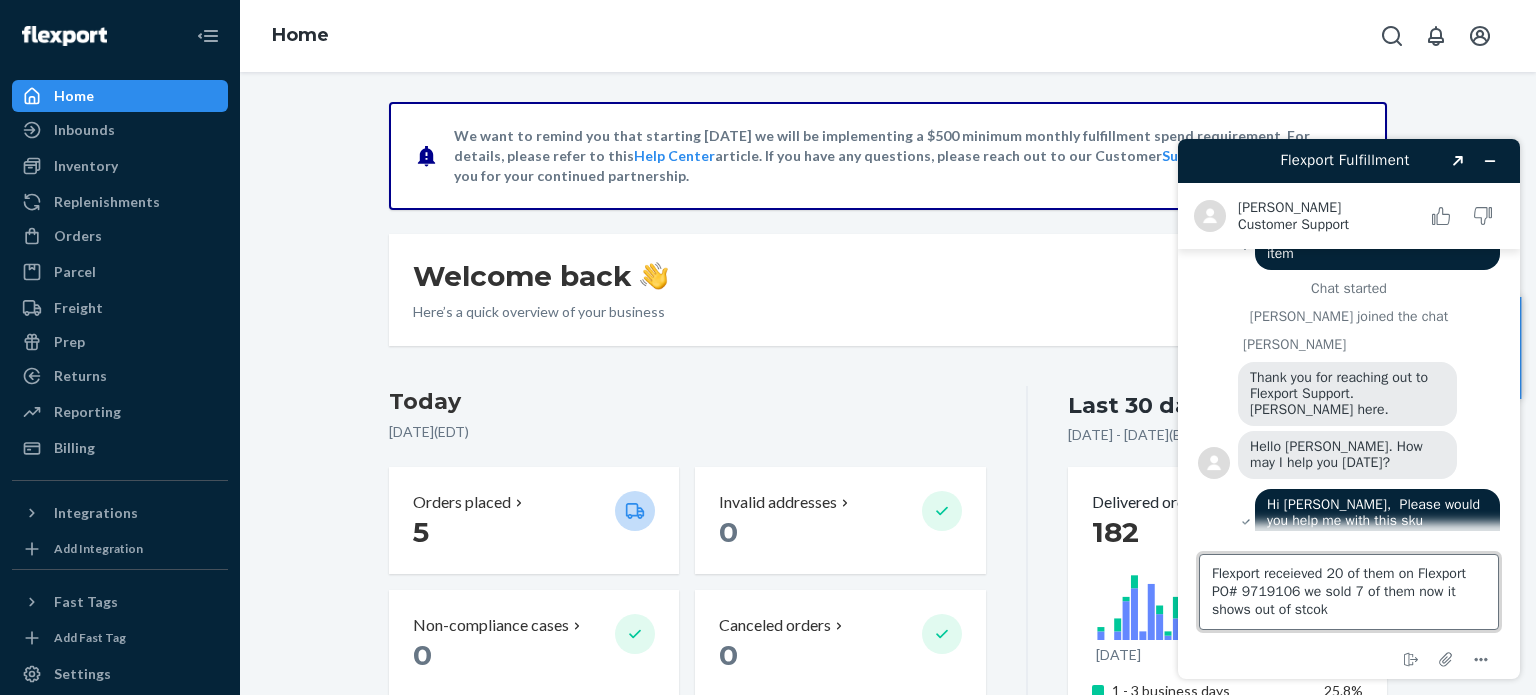 scroll, scrollTop: 130, scrollLeft: 0, axis: vertical 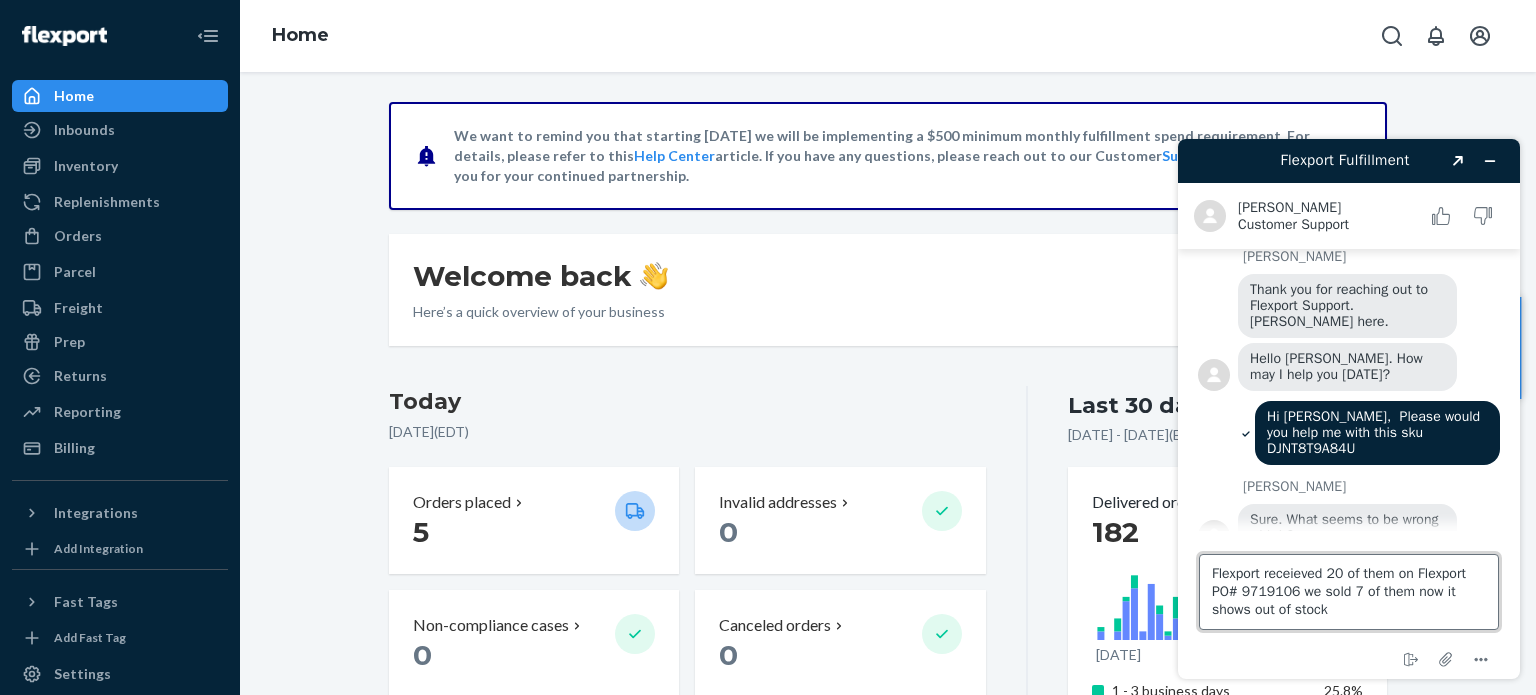 type on "Flexport receieved 20 of them on Flexport PO# 9719106 we sold 7 of them now it shows out of stock," 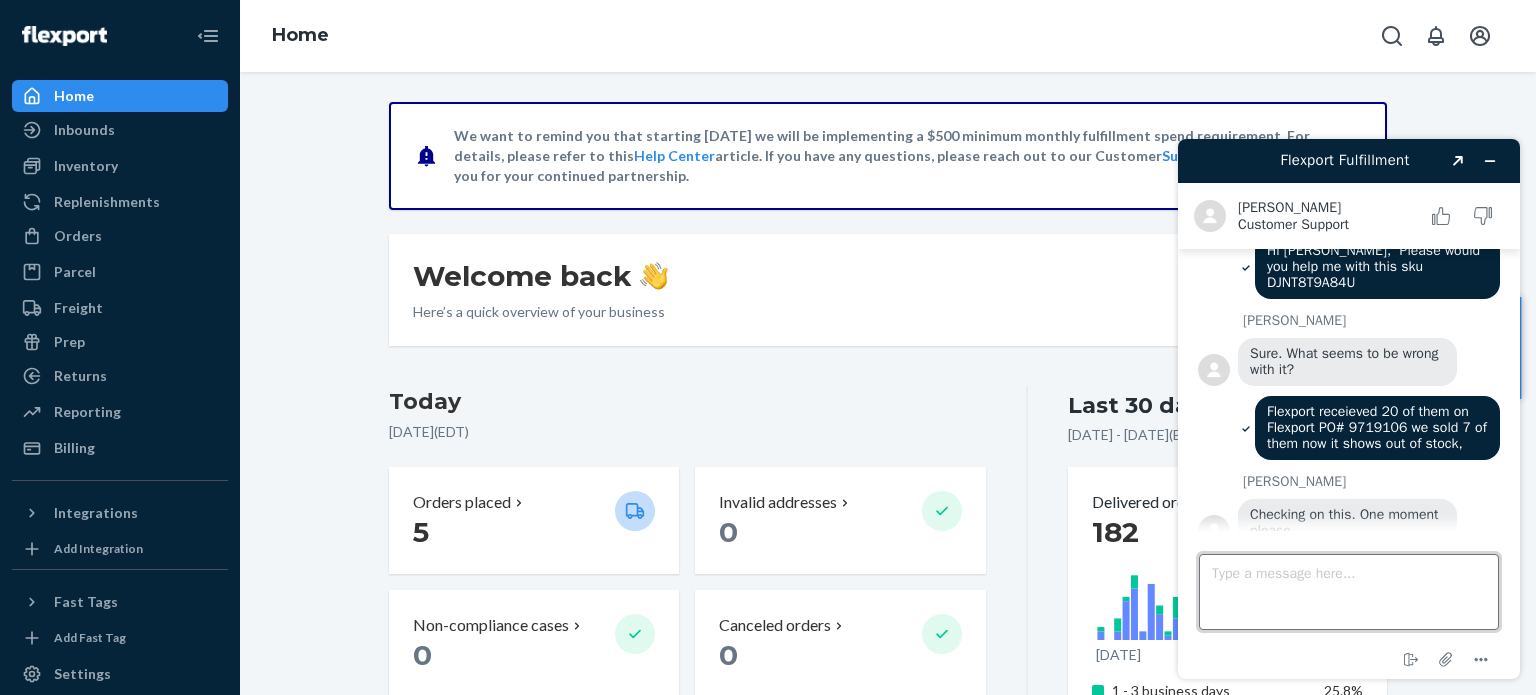 scroll, scrollTop: 291, scrollLeft: 0, axis: vertical 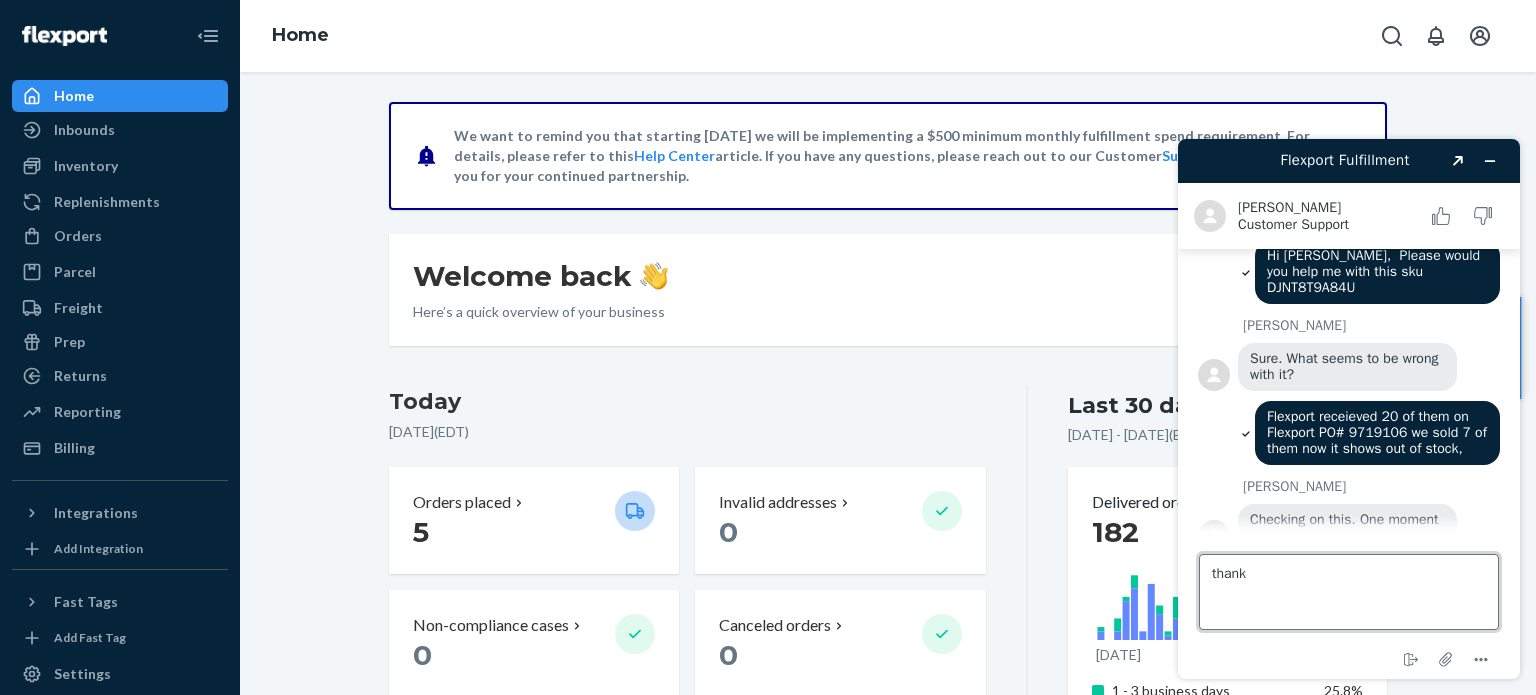 type on "thanks" 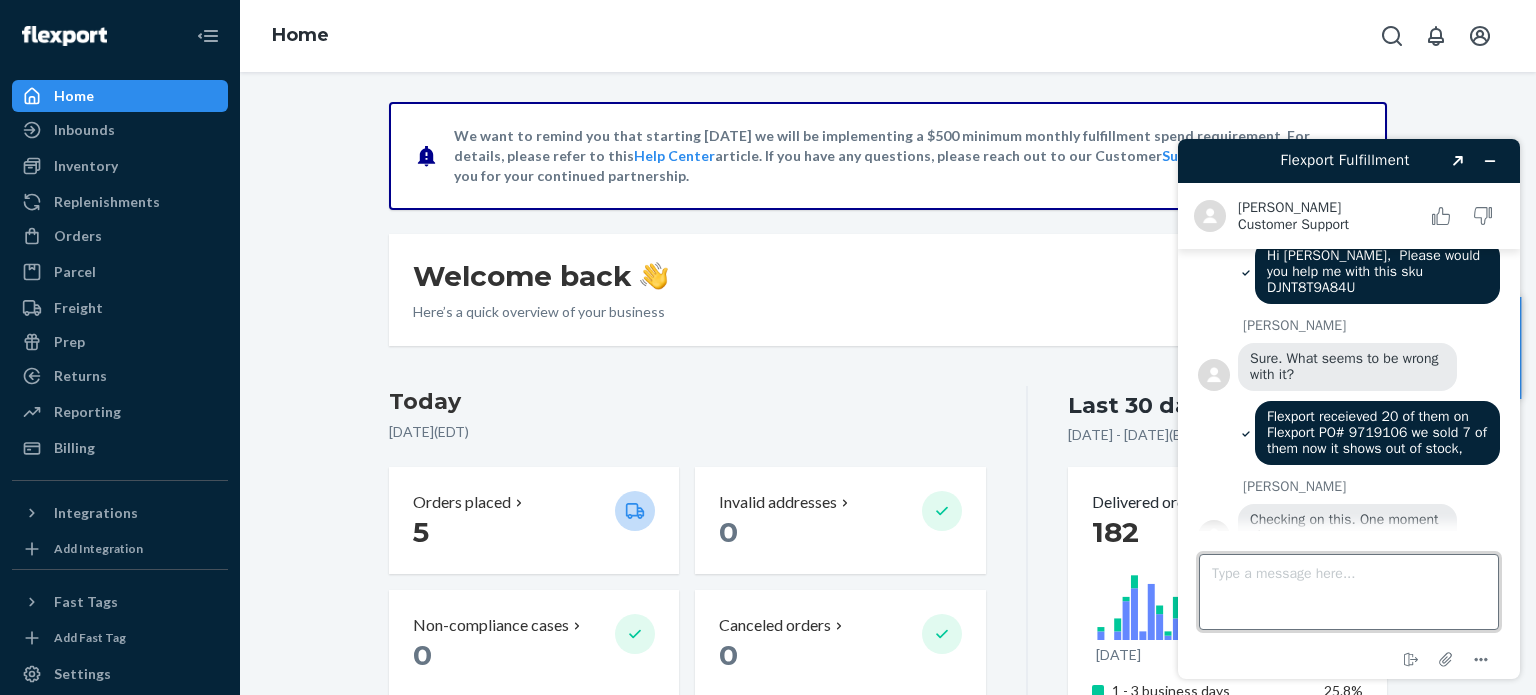 scroll, scrollTop: 333, scrollLeft: 0, axis: vertical 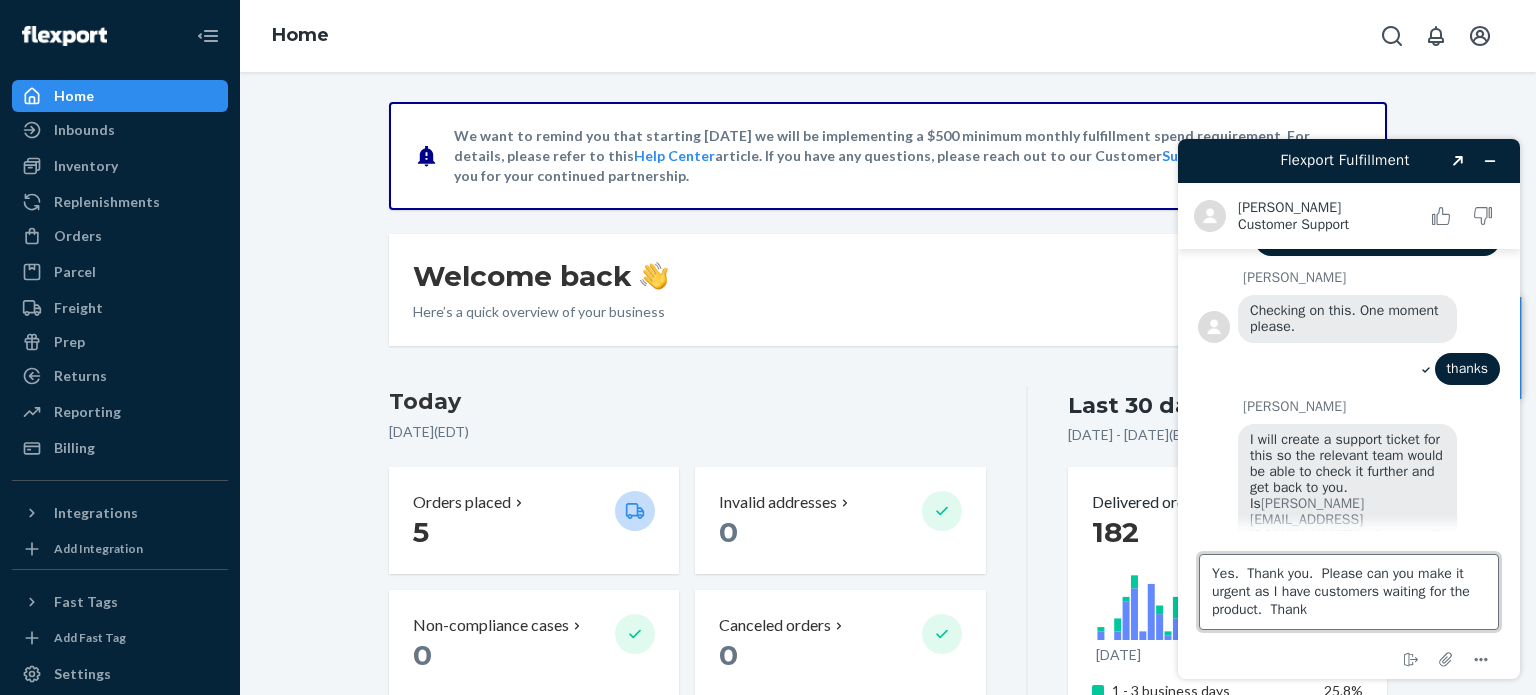 type on "Yes.  Thank you.  Please can you make it urgent as I have customers waiting for the product.  Thanks" 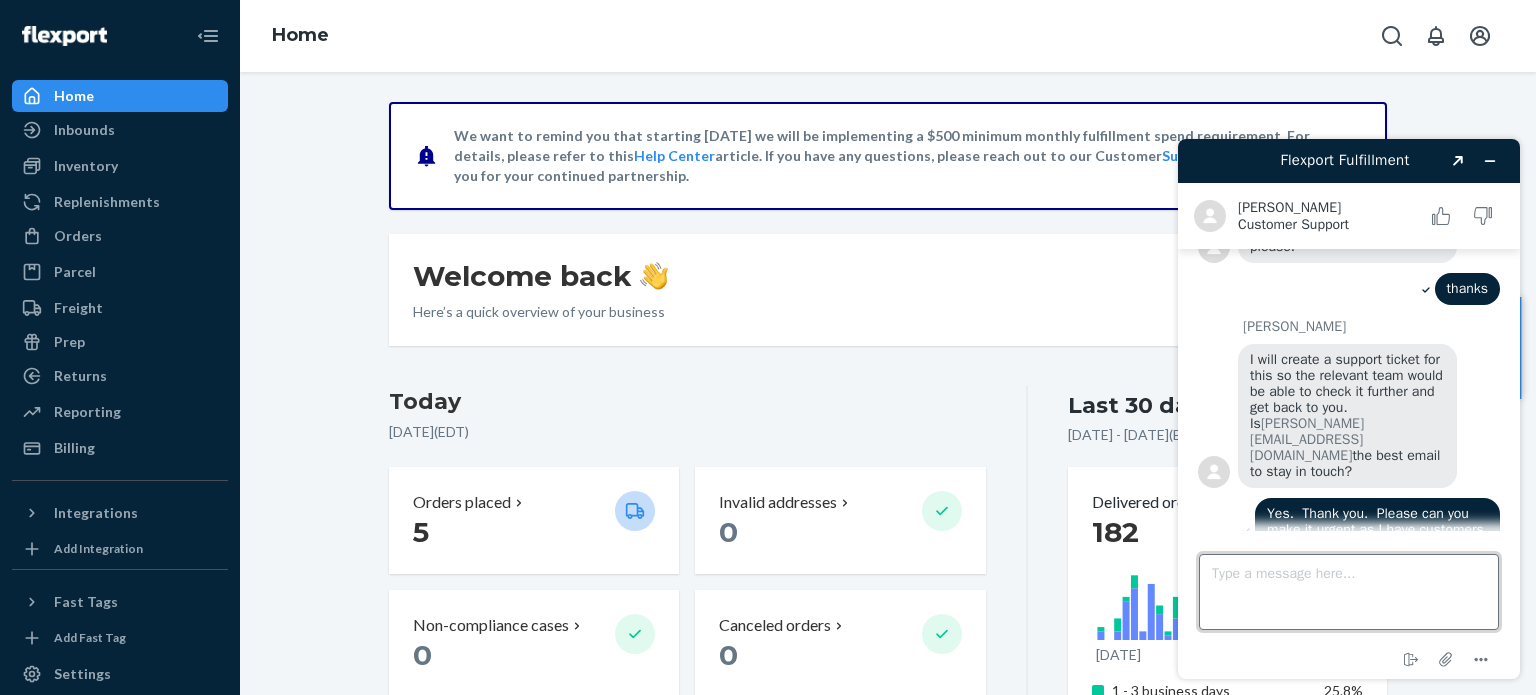 scroll, scrollTop: 758, scrollLeft: 0, axis: vertical 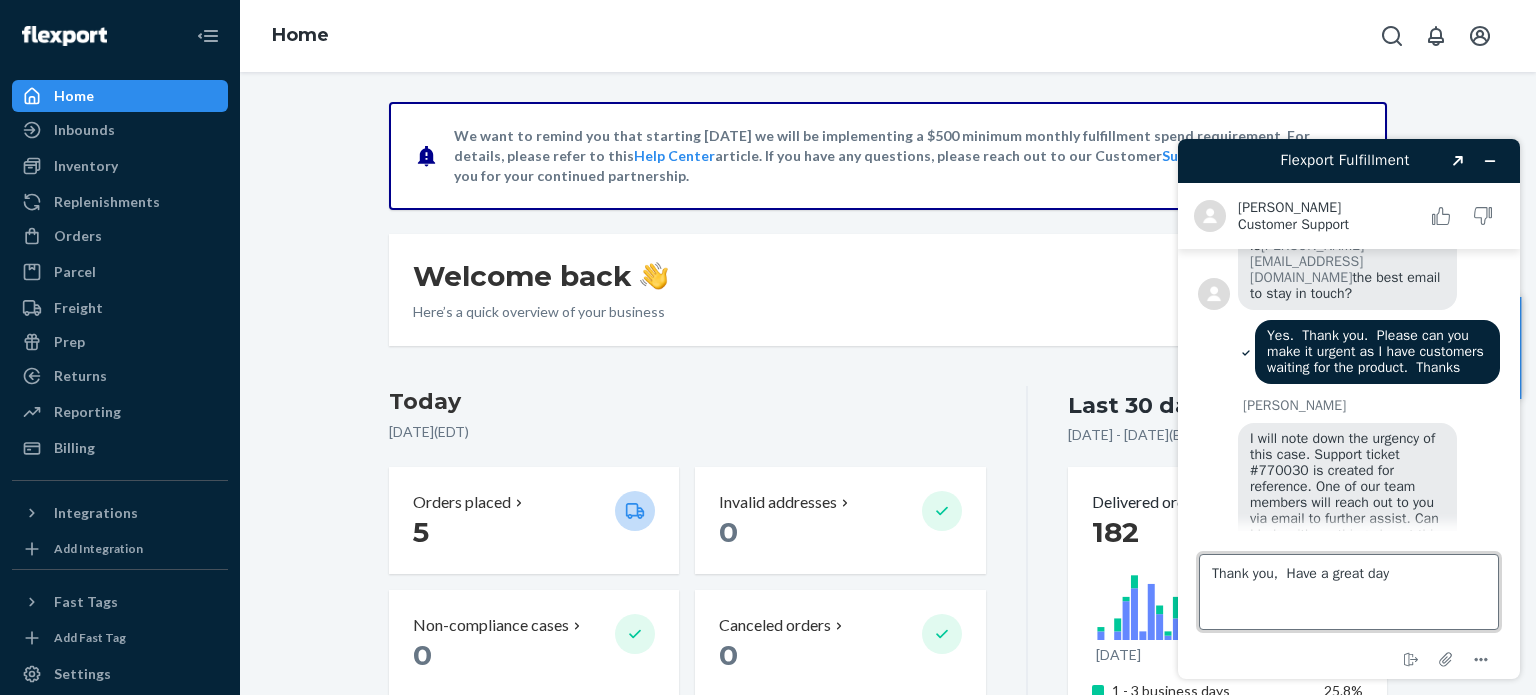 type on "Thank you,  Have a great day." 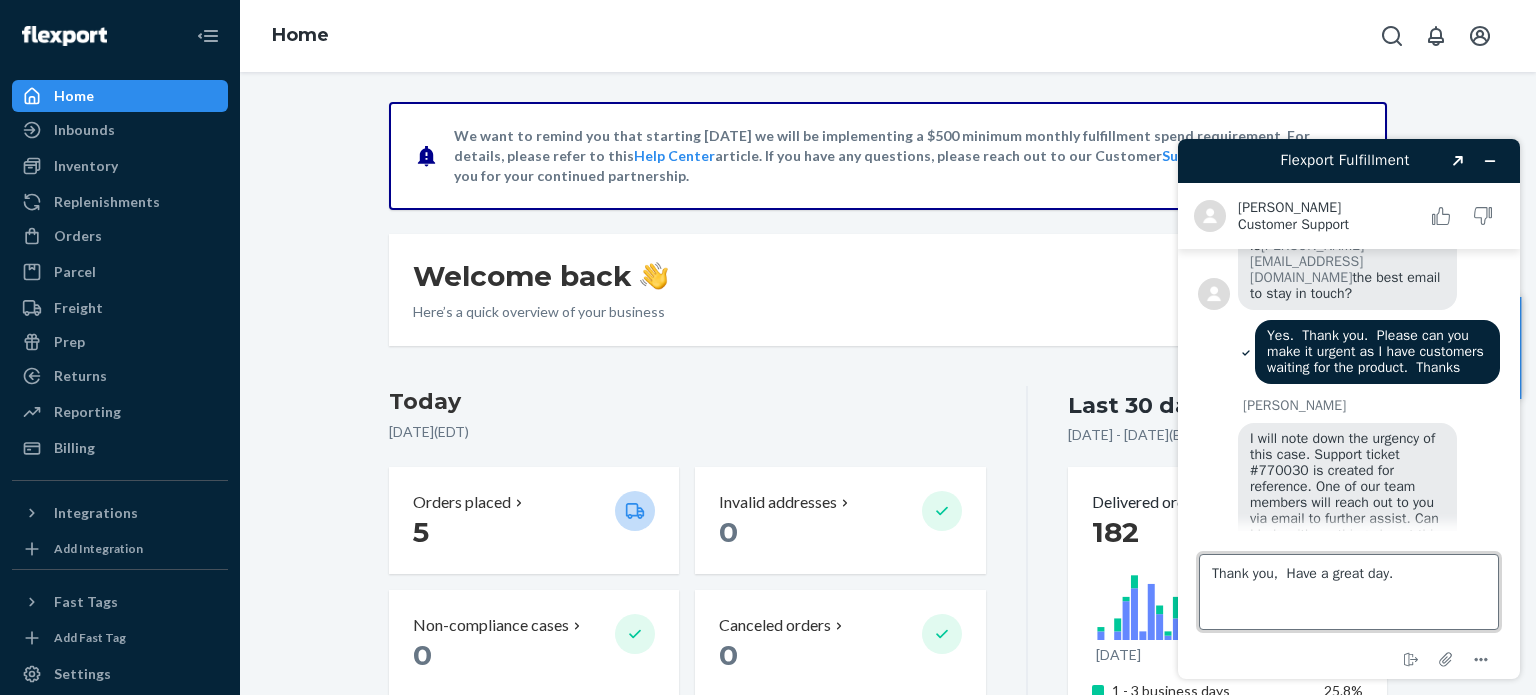 type 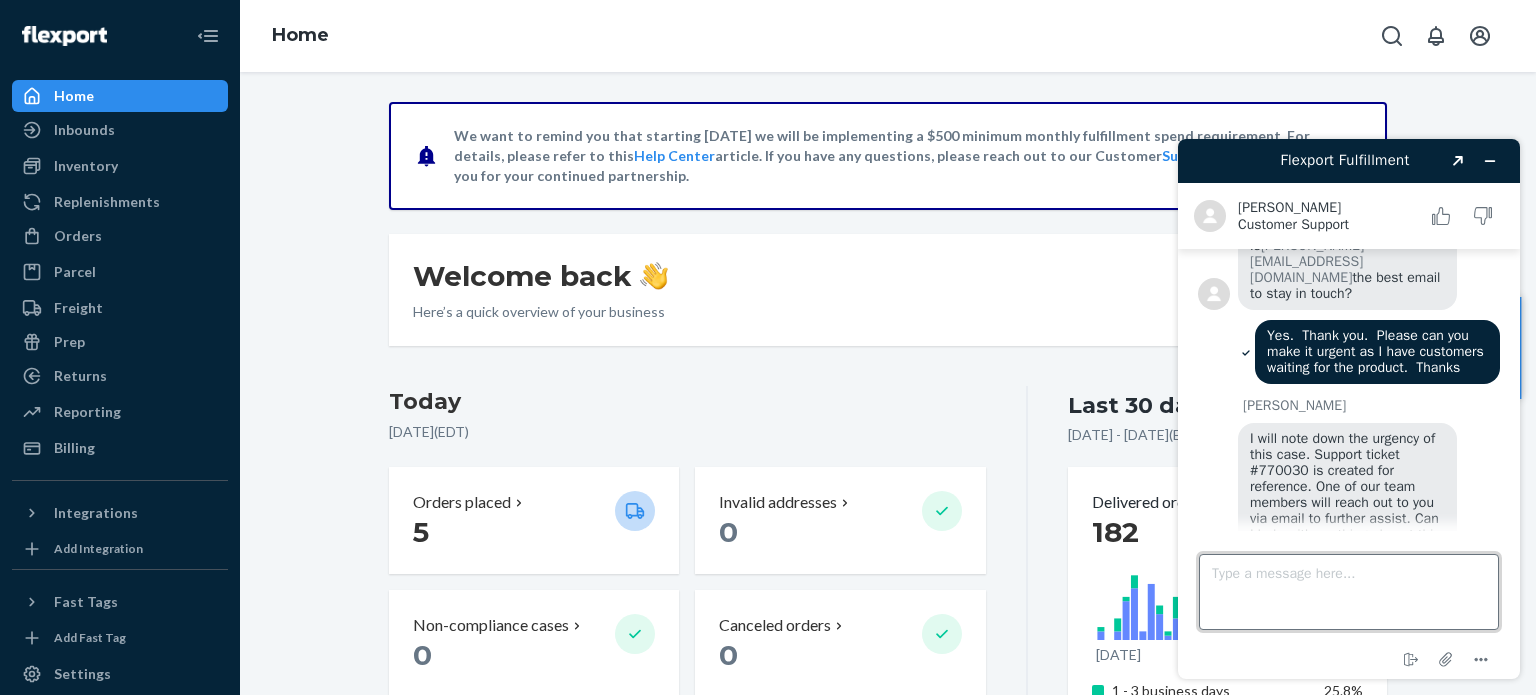 scroll, scrollTop: 800, scrollLeft: 0, axis: vertical 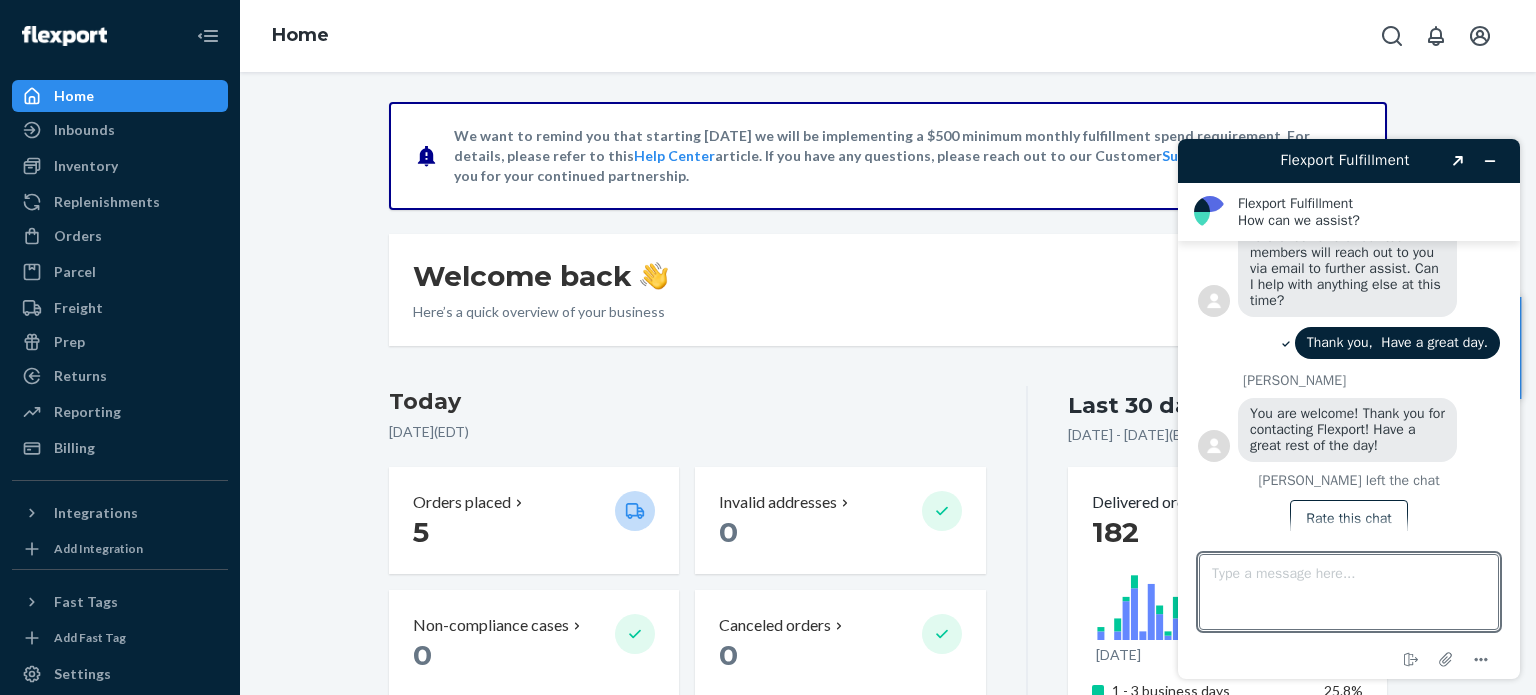 click on "Chat ended" at bounding box center [1349, 557] 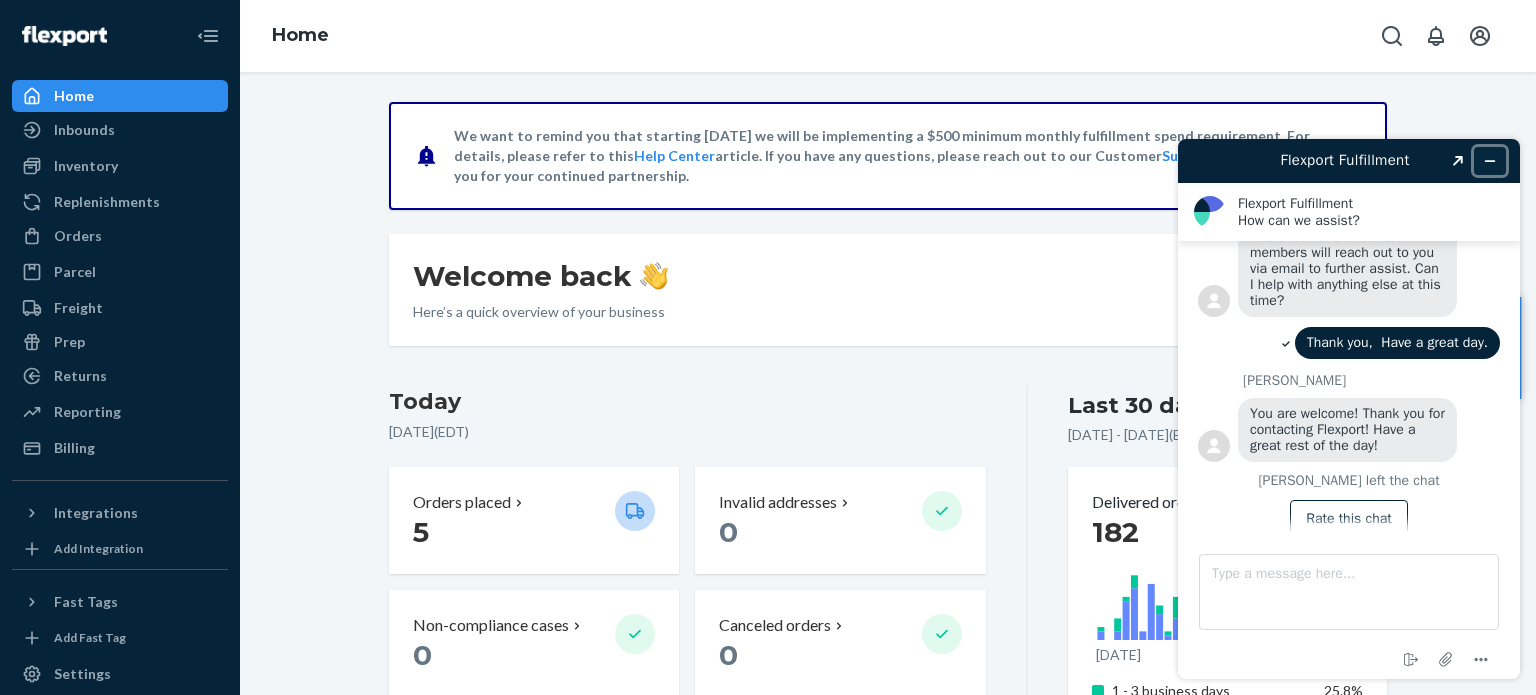 click 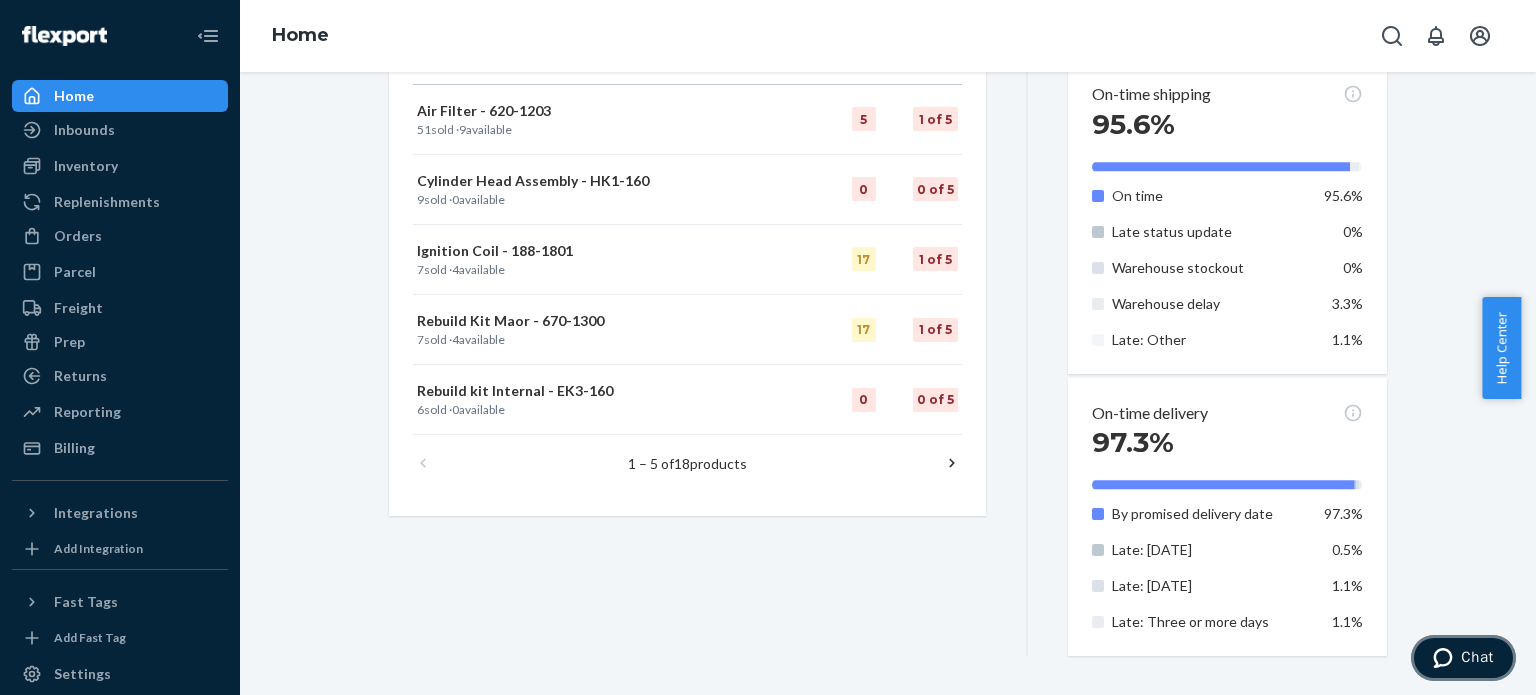 scroll, scrollTop: 0, scrollLeft: 0, axis: both 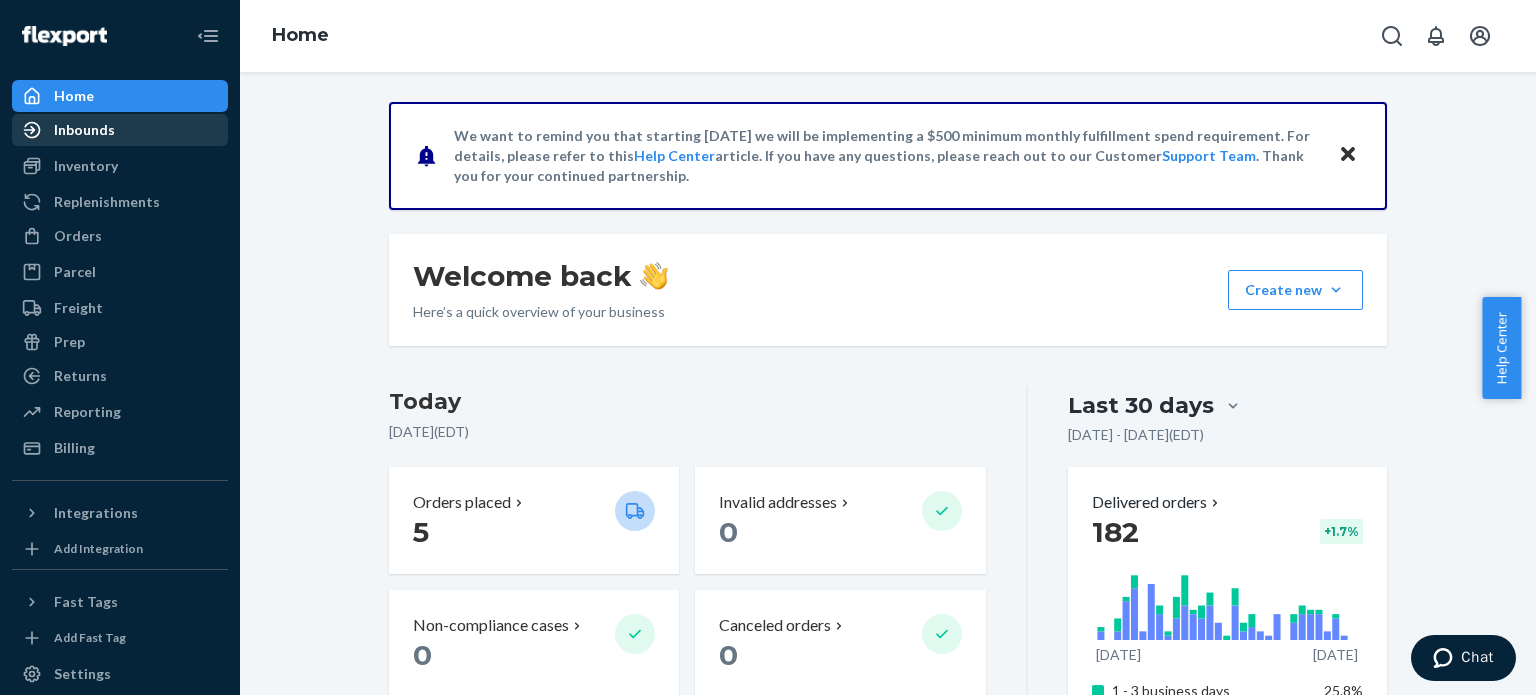 click on "Inbounds" at bounding box center [84, 130] 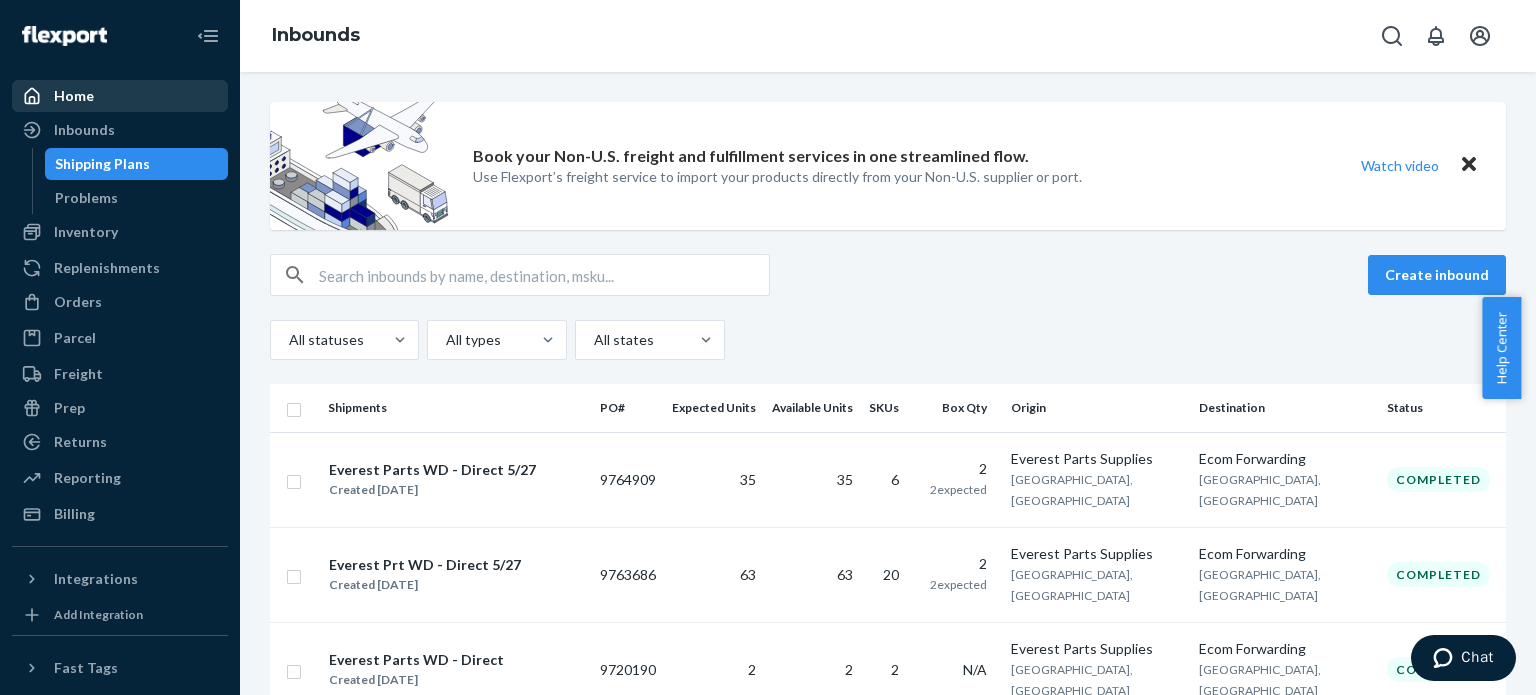 click on "Home" at bounding box center [74, 96] 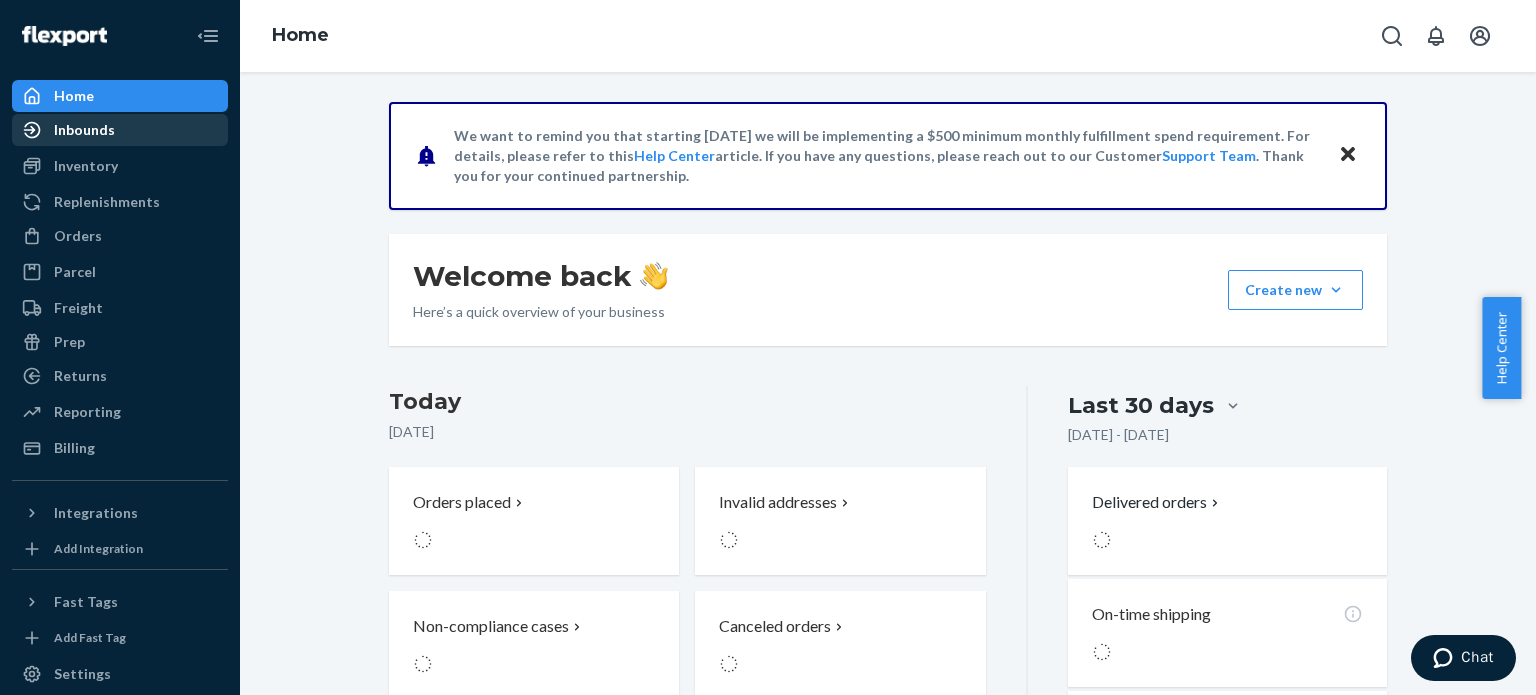 click on "Inbounds" at bounding box center (84, 130) 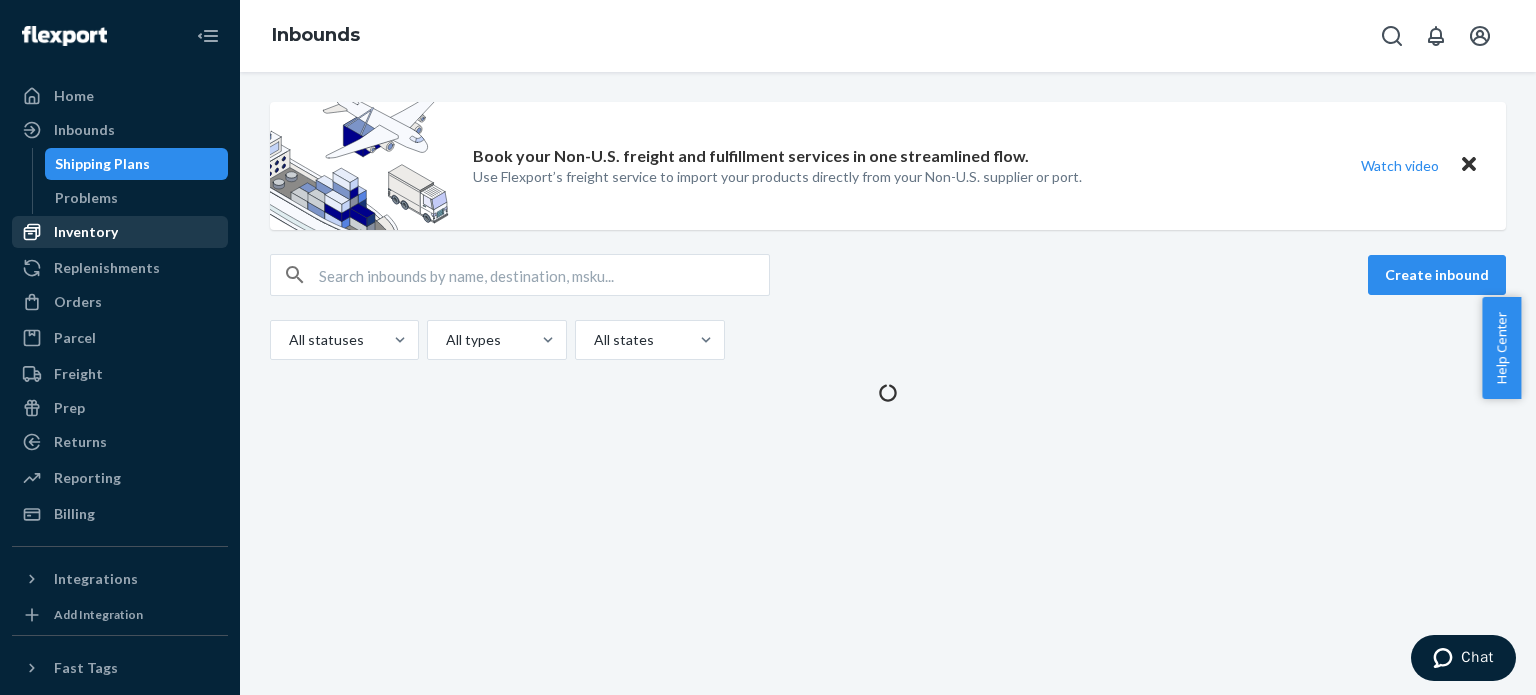 click on "Inventory" at bounding box center (120, 232) 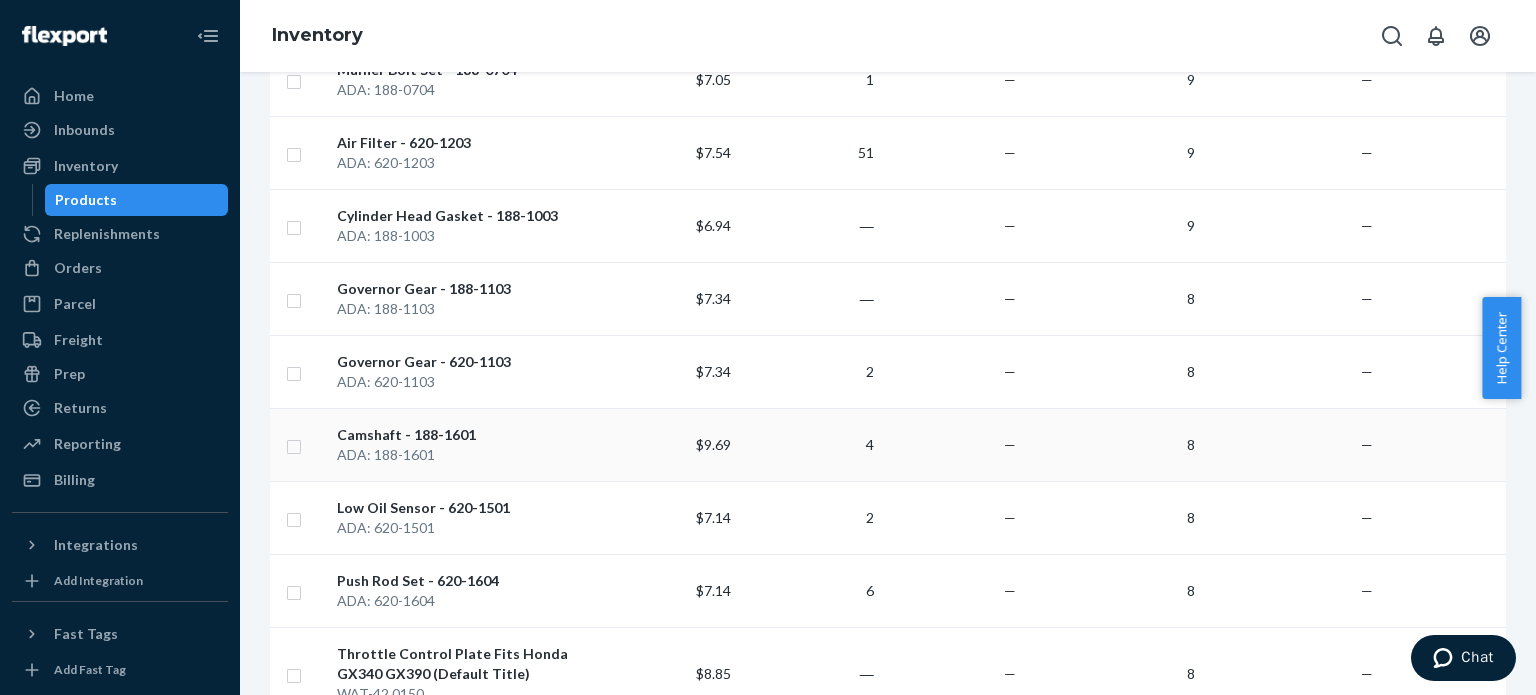 scroll, scrollTop: 4152, scrollLeft: 0, axis: vertical 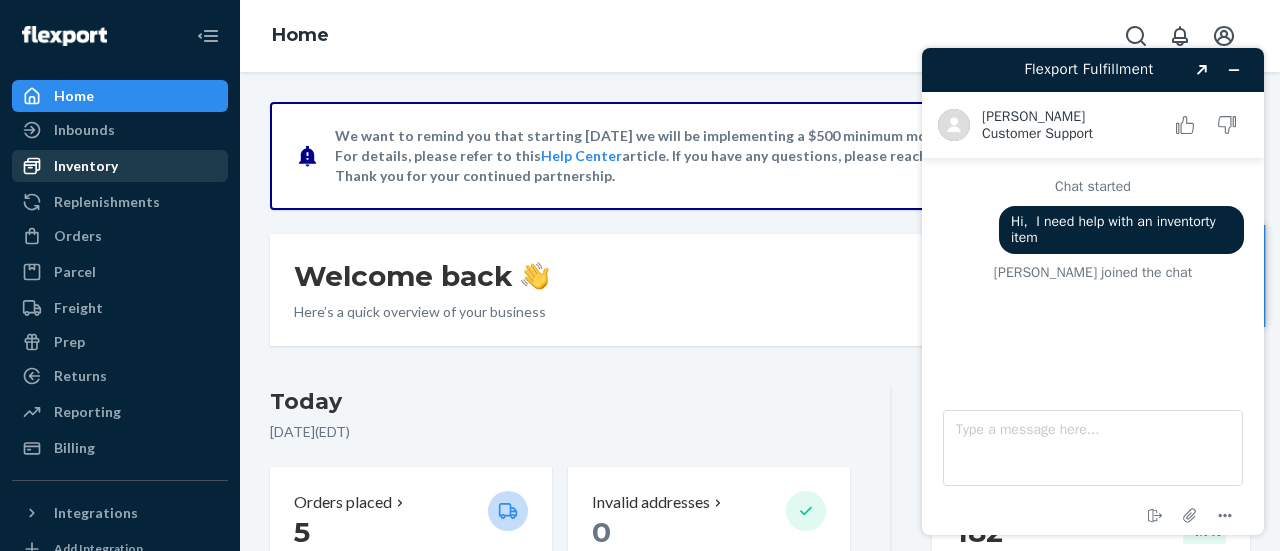 click on "Inventory" at bounding box center (86, 166) 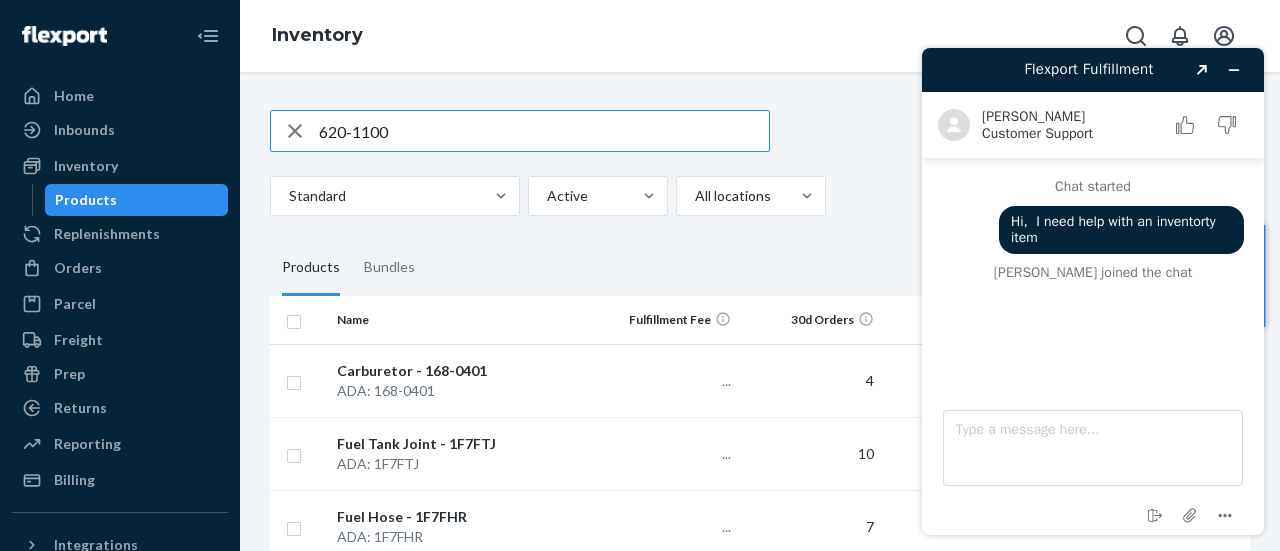 type on "620-1100" 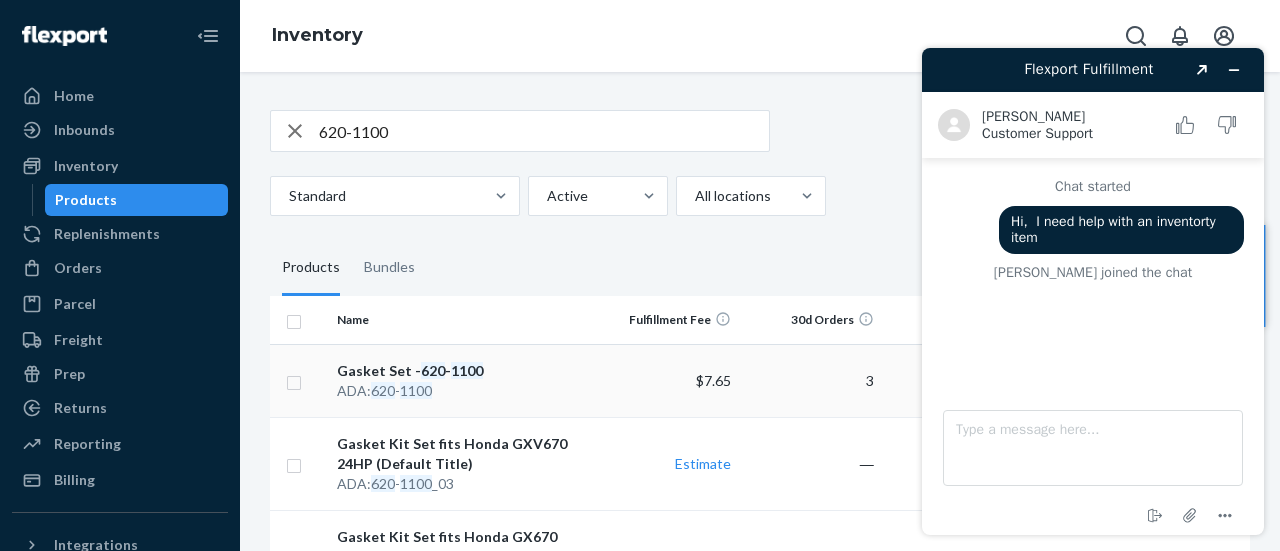 click on "Gasket Set -  620 - 1100" at bounding box center [462, 371] 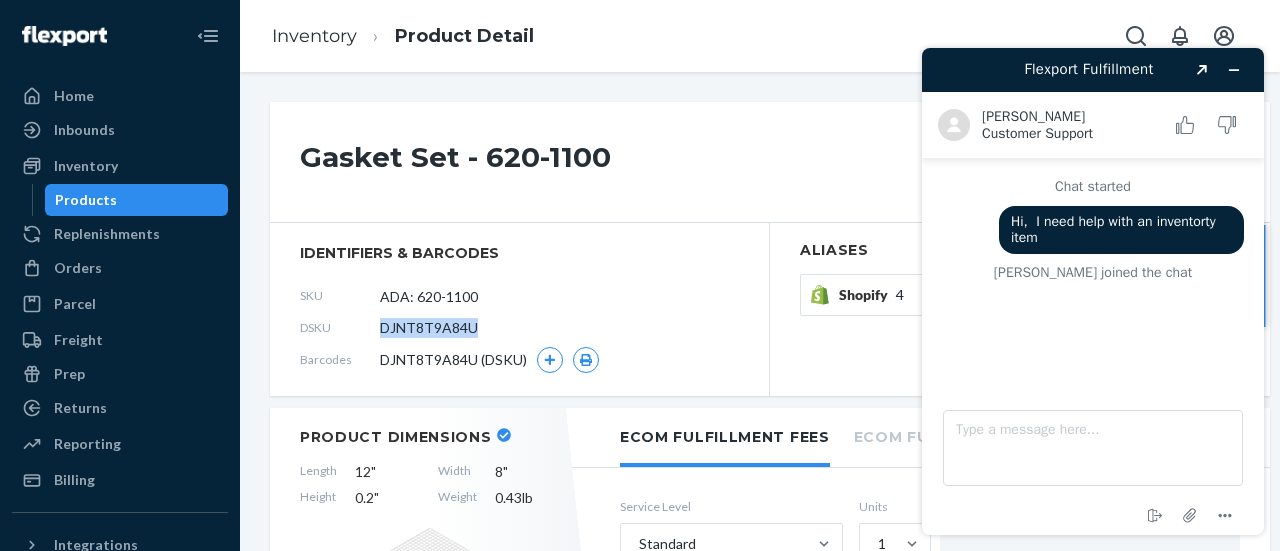 drag, startPoint x: 380, startPoint y: 333, endPoint x: 484, endPoint y: 322, distance: 104.58012 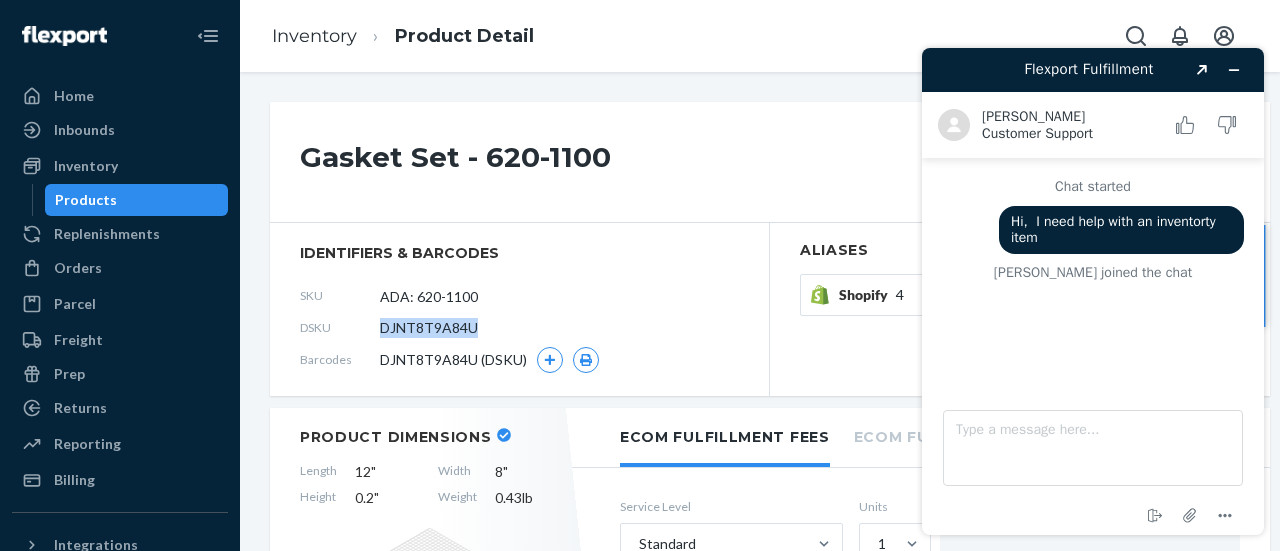 click on "DSKU DJNT8T9A84U" at bounding box center [519, 328] 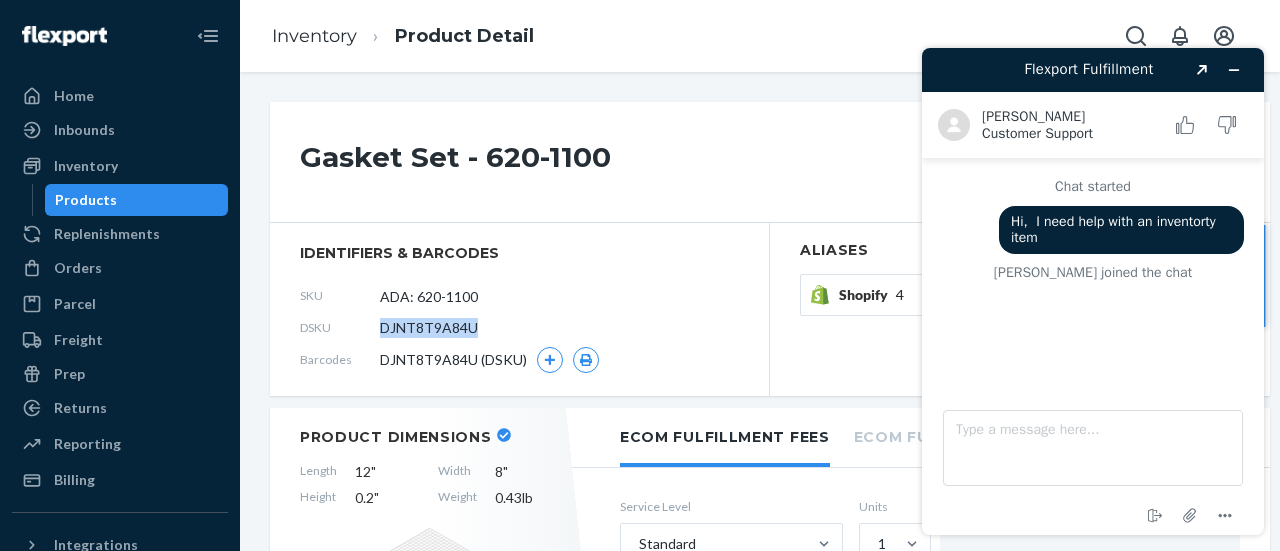 copy on "DJNT8T9A84U" 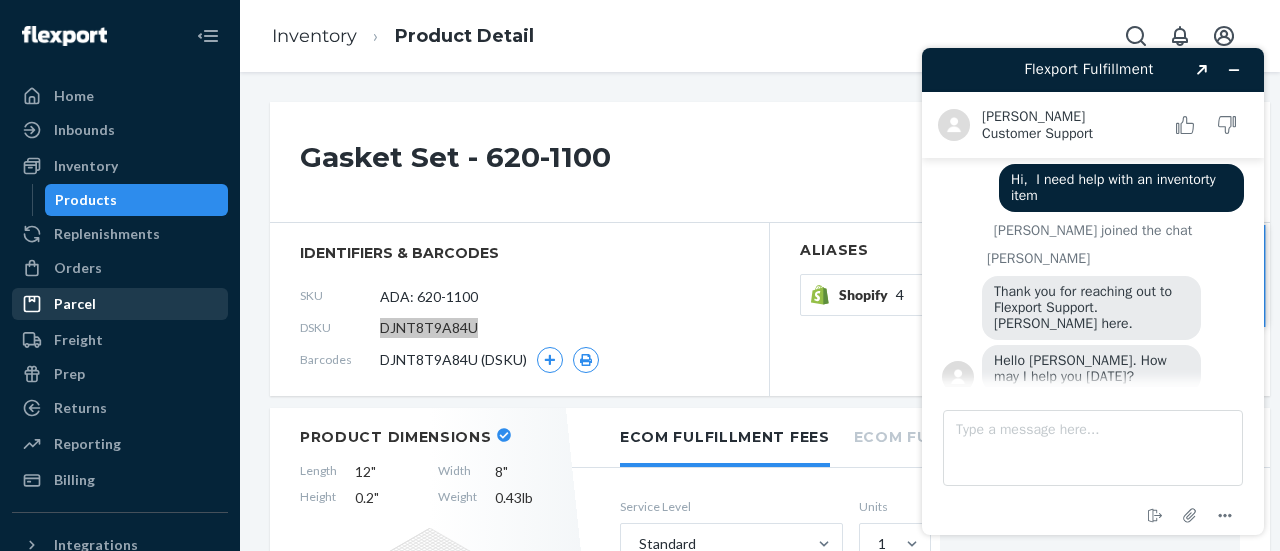 scroll, scrollTop: 100, scrollLeft: 0, axis: vertical 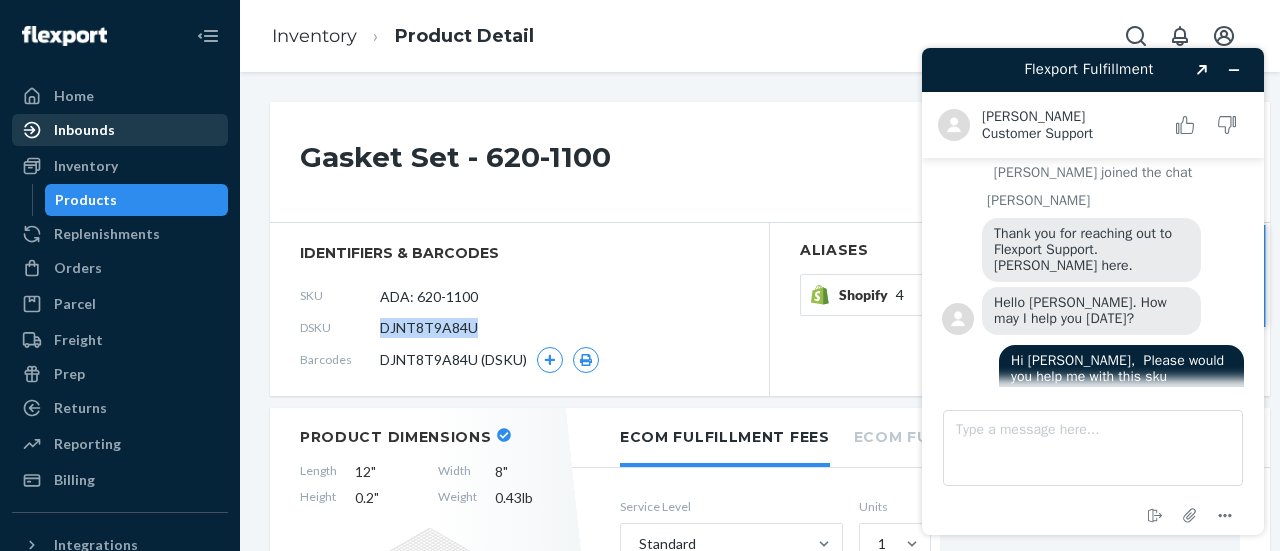 click on "Inbounds" at bounding box center [120, 130] 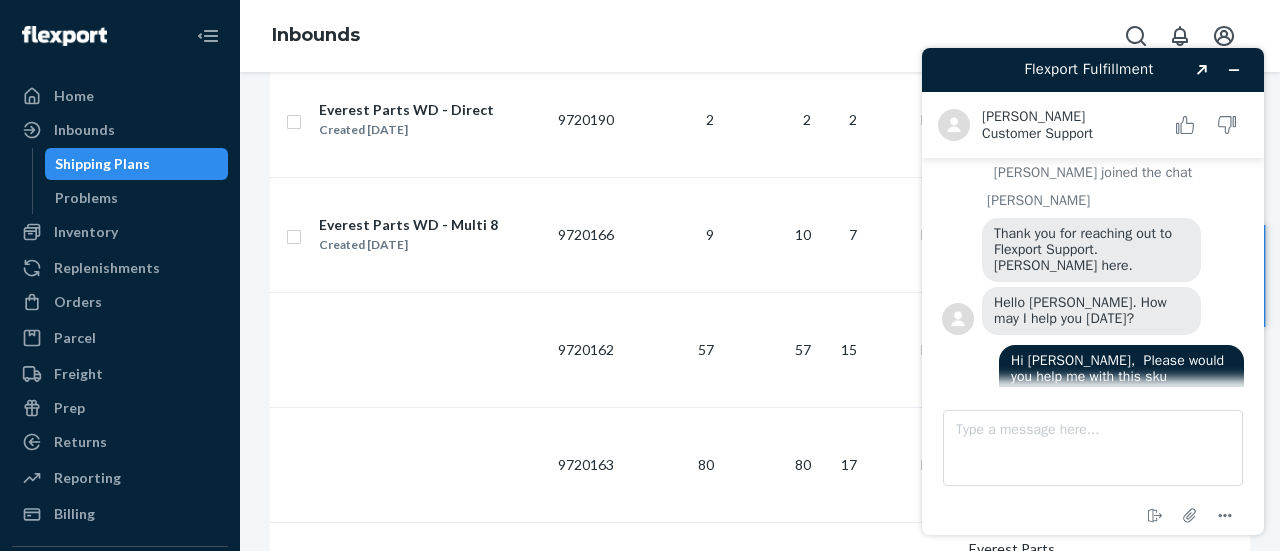 scroll, scrollTop: 900, scrollLeft: 0, axis: vertical 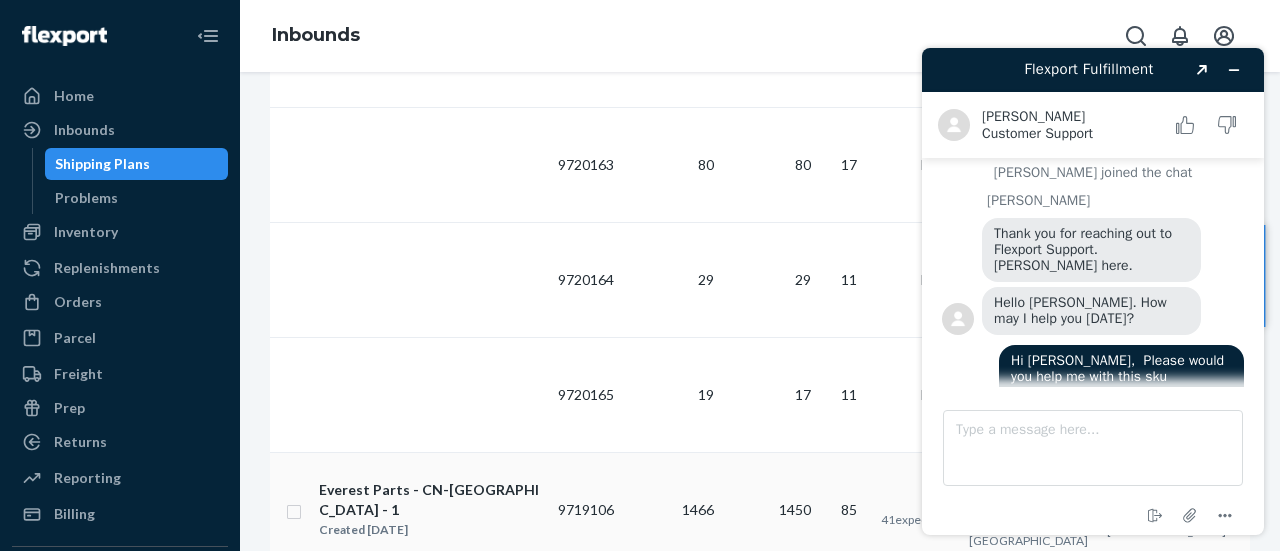 click on "1466" at bounding box center (672, 509) 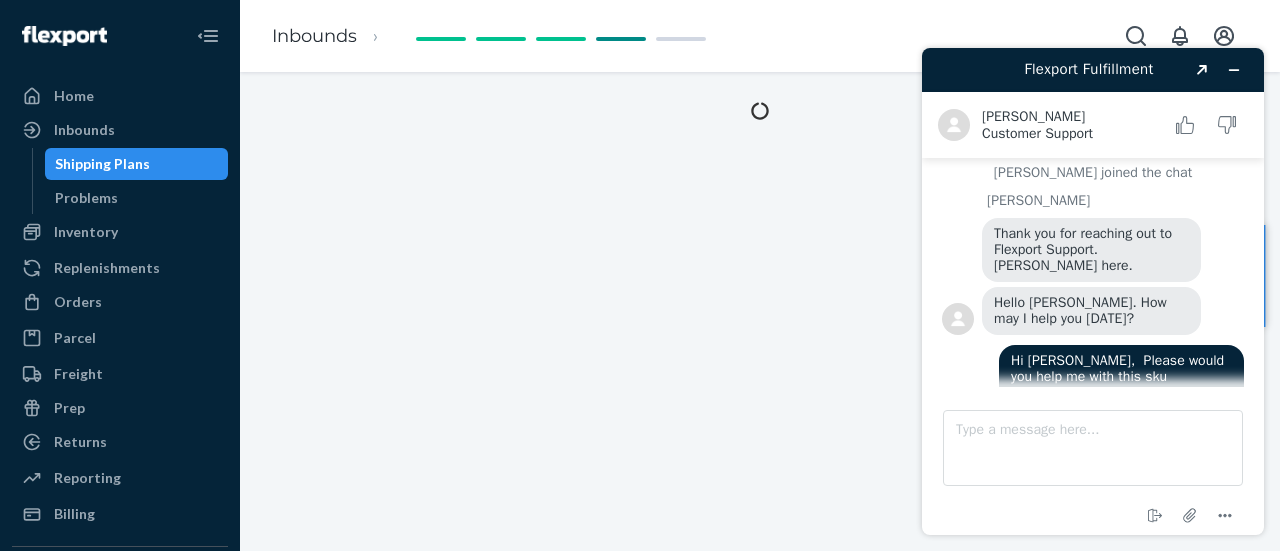 scroll, scrollTop: 0, scrollLeft: 0, axis: both 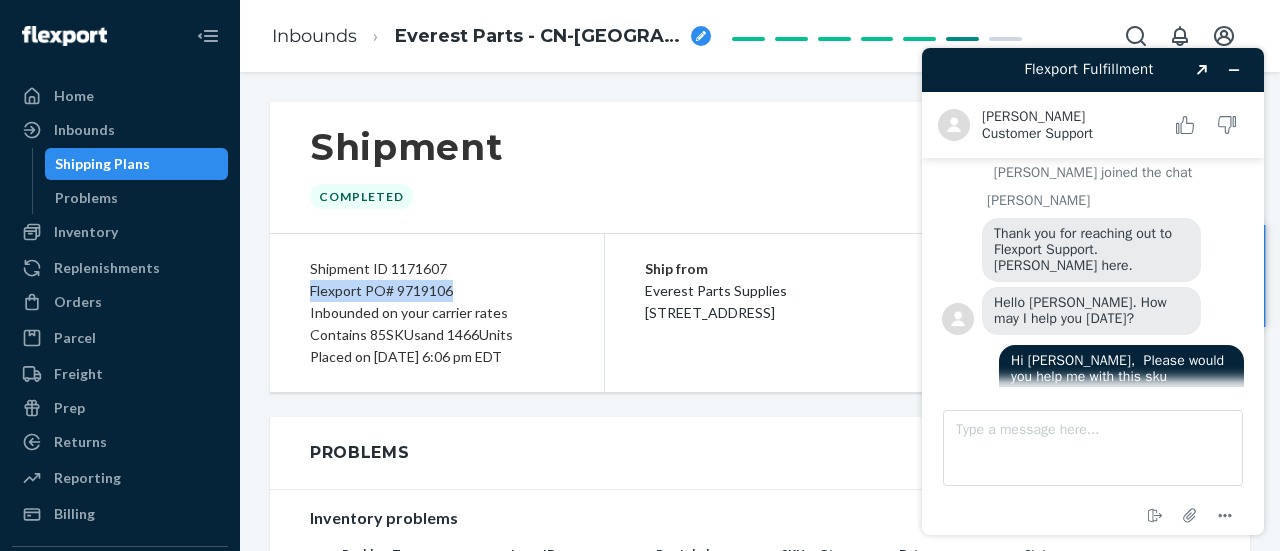 drag, startPoint x: 310, startPoint y: 291, endPoint x: 449, endPoint y: 284, distance: 139.17615 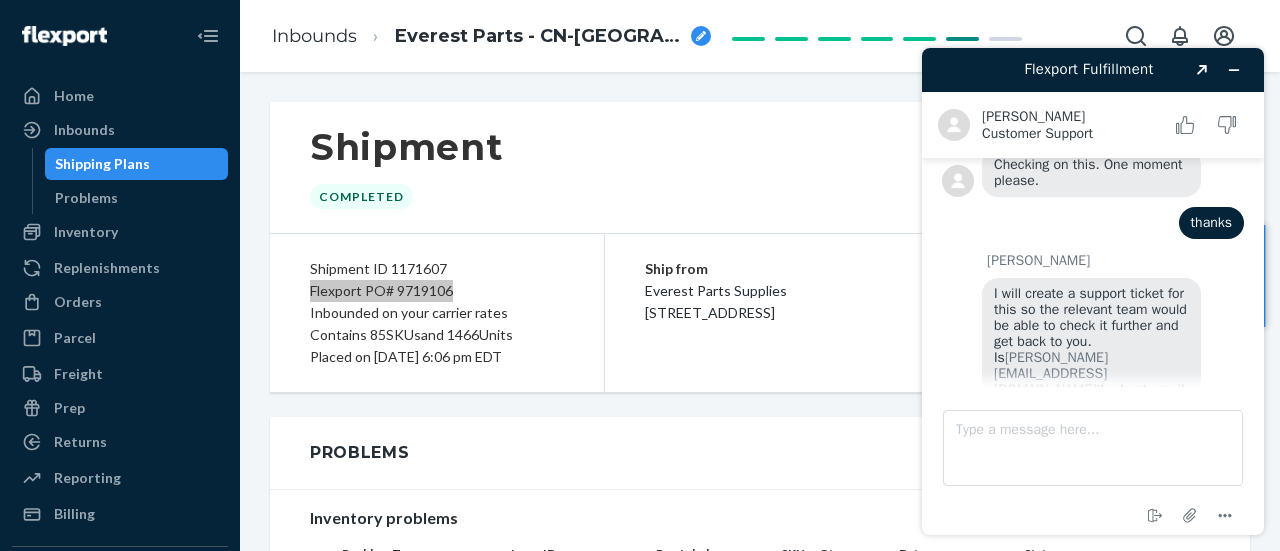 scroll, scrollTop: 560, scrollLeft: 0, axis: vertical 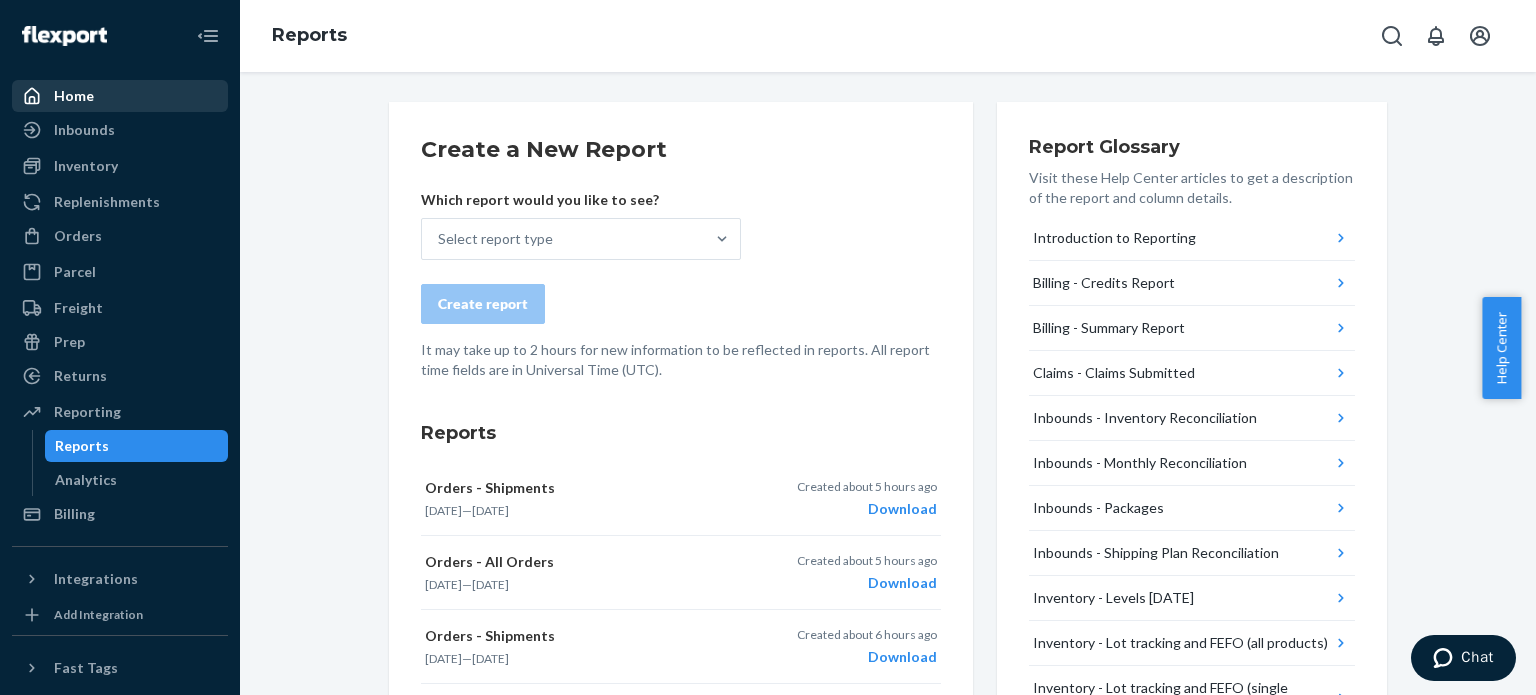 click on "Home" at bounding box center [74, 96] 